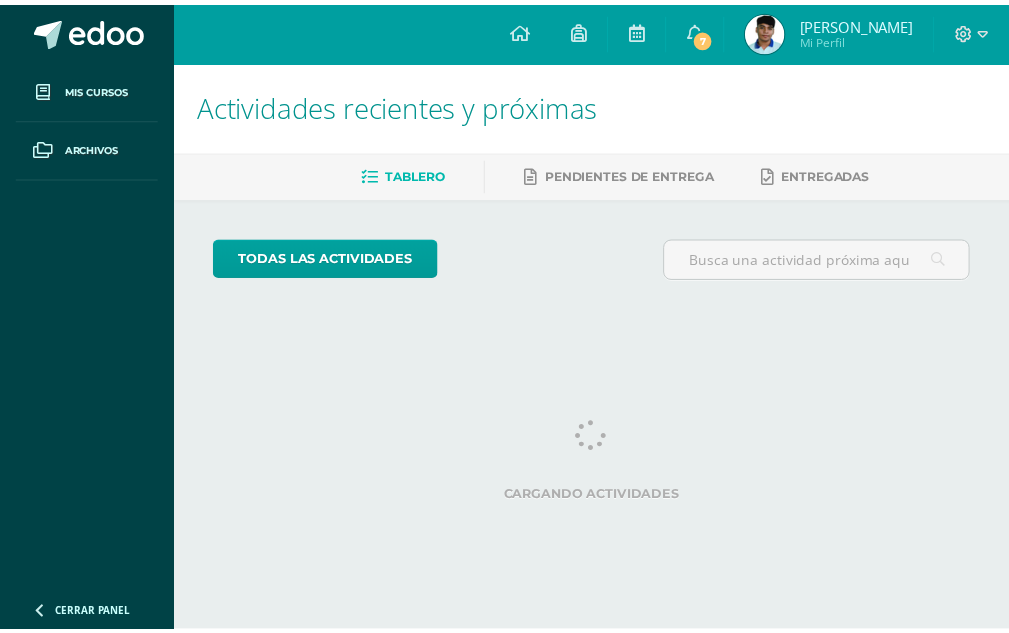 scroll, scrollTop: 0, scrollLeft: 0, axis: both 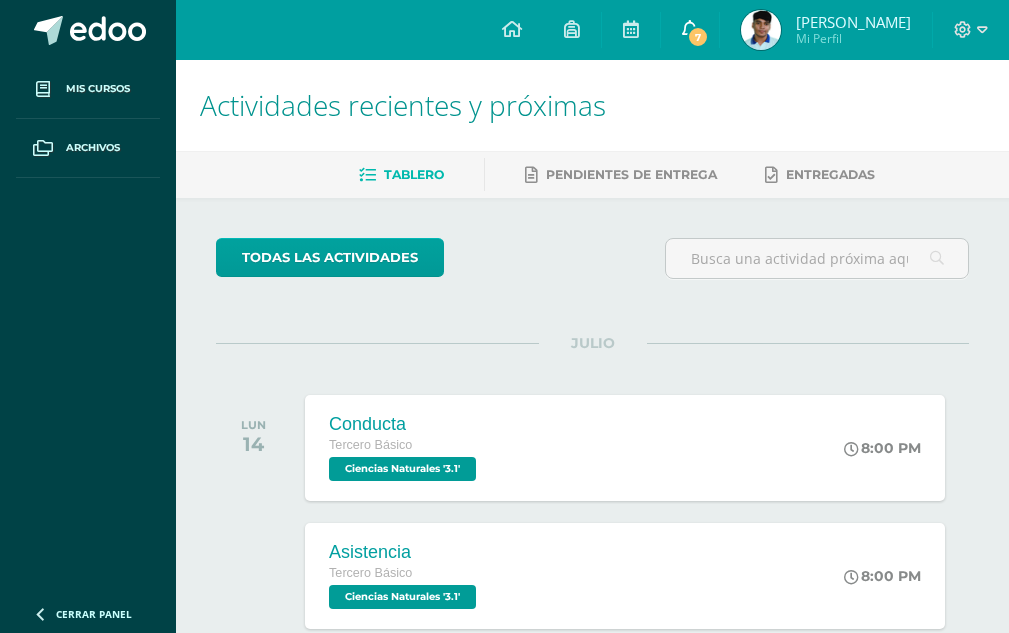 click at bounding box center [690, 30] 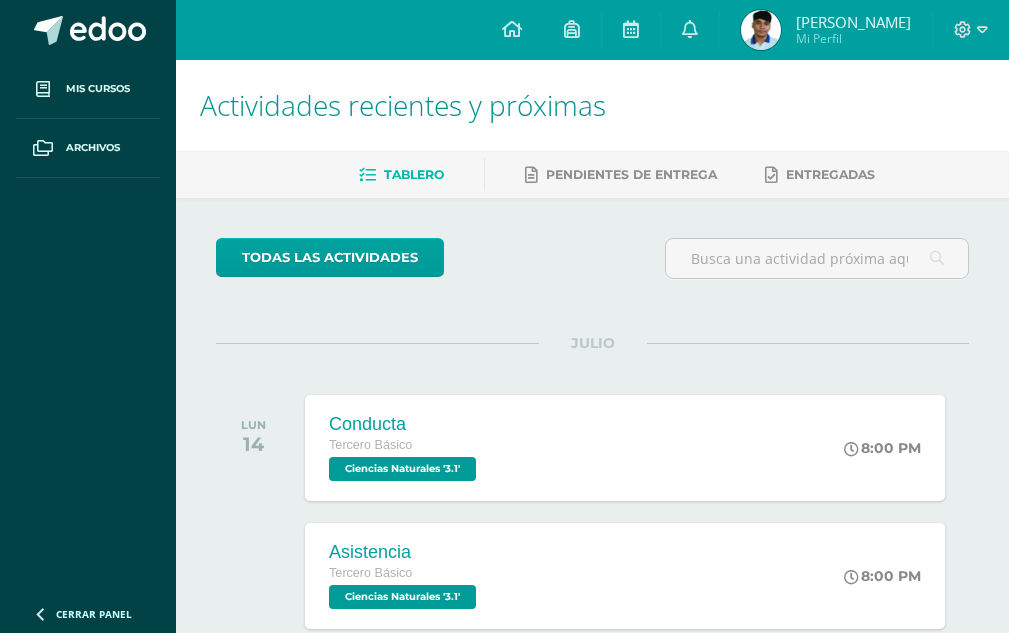 click on "Configuración
Cerrar sesión
Fernando Emmanuel
Mi Perfil 7 0 Mis accesos directos
INVENTARIO 1
Aún no hay accesos directos   a los que puedas acceder. Podrás ver todos los accesos directos   compartidos por el colegio desde acá." at bounding box center [592, 30] 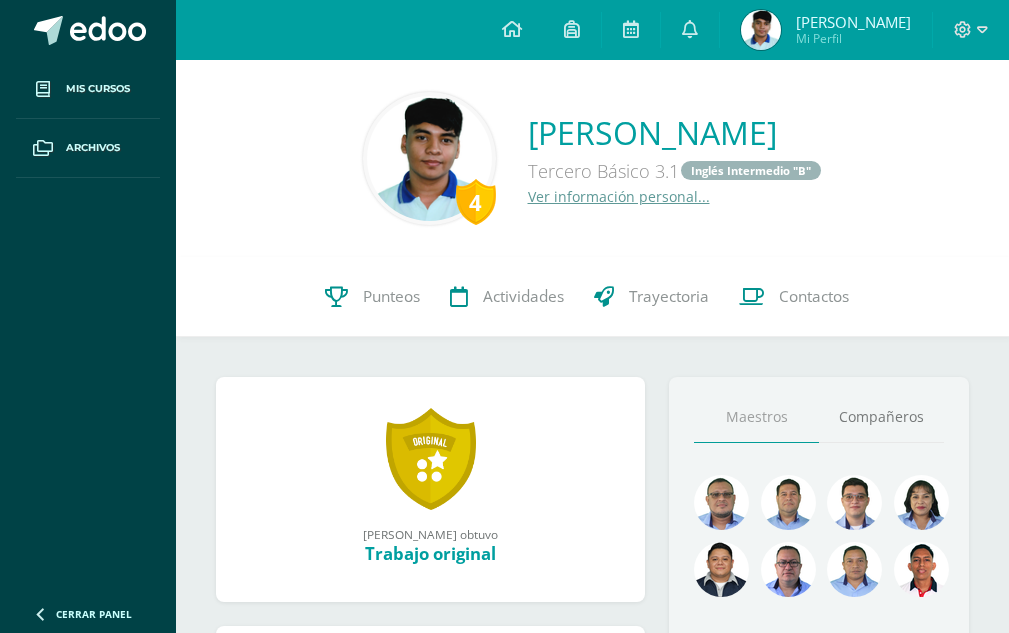 scroll, scrollTop: 0, scrollLeft: 0, axis: both 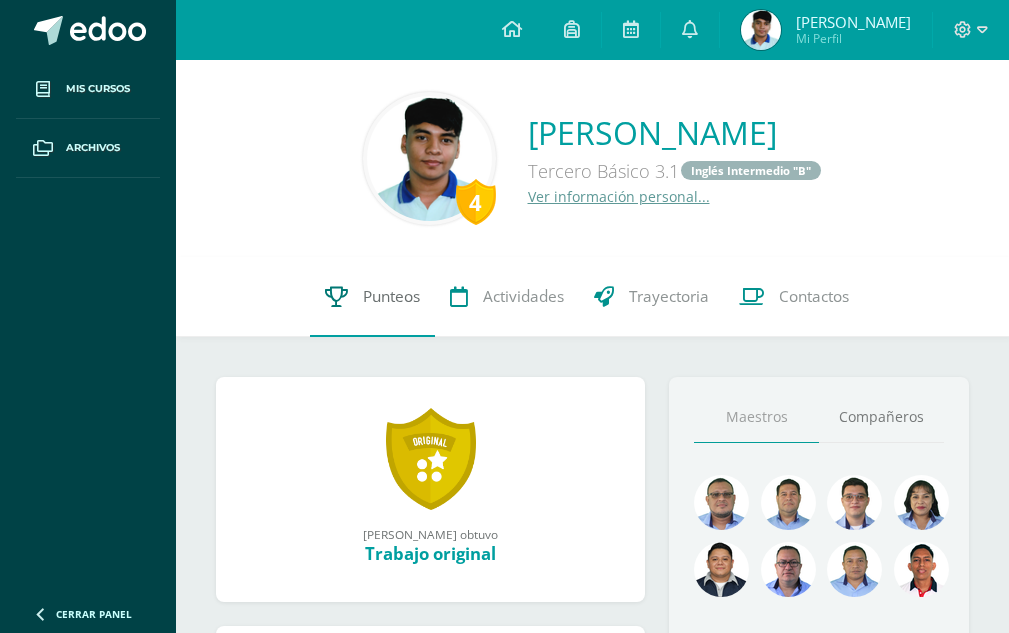 click on "Punteos" at bounding box center (391, 296) 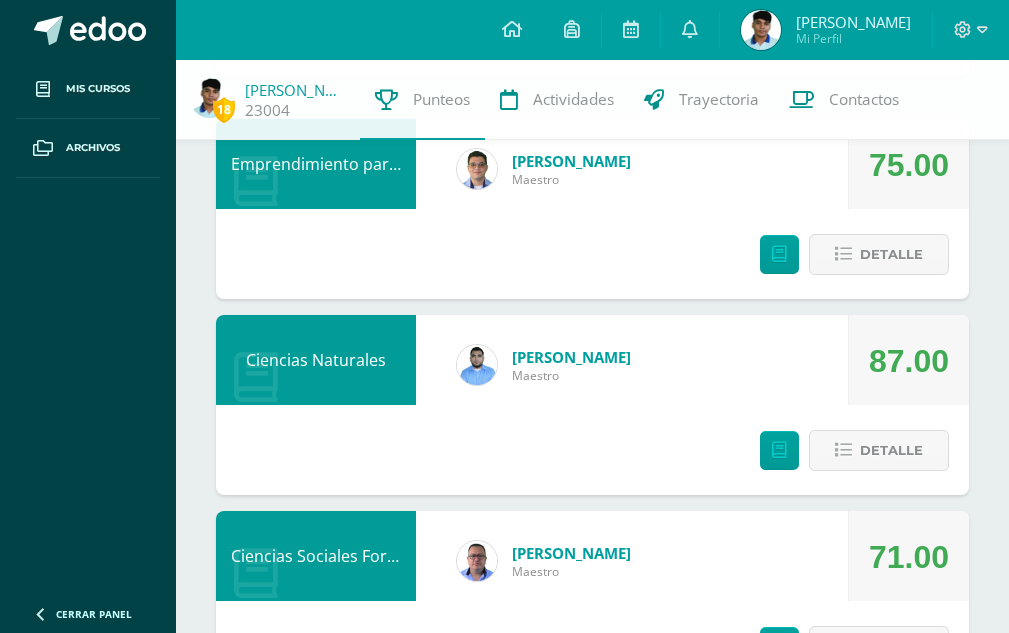 scroll, scrollTop: 200, scrollLeft: 0, axis: vertical 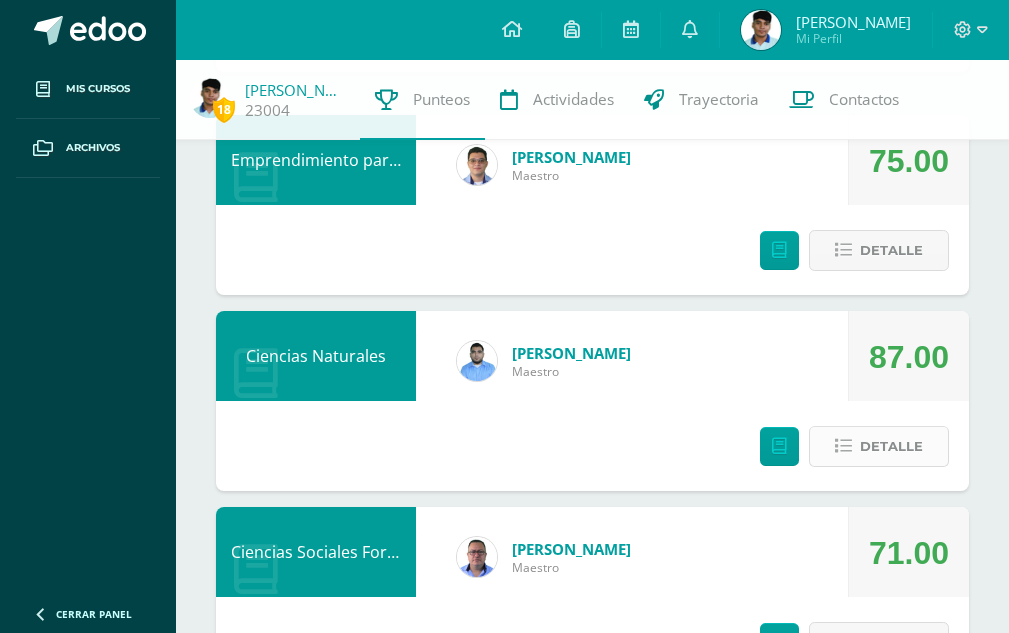 click on "Detalle" at bounding box center (879, 446) 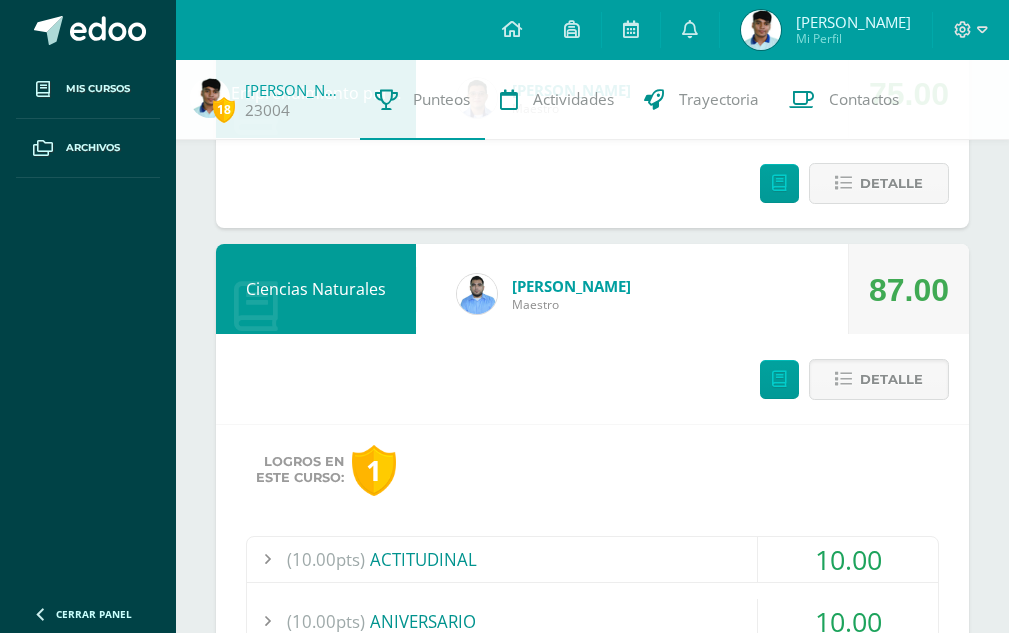 scroll, scrollTop: 600, scrollLeft: 0, axis: vertical 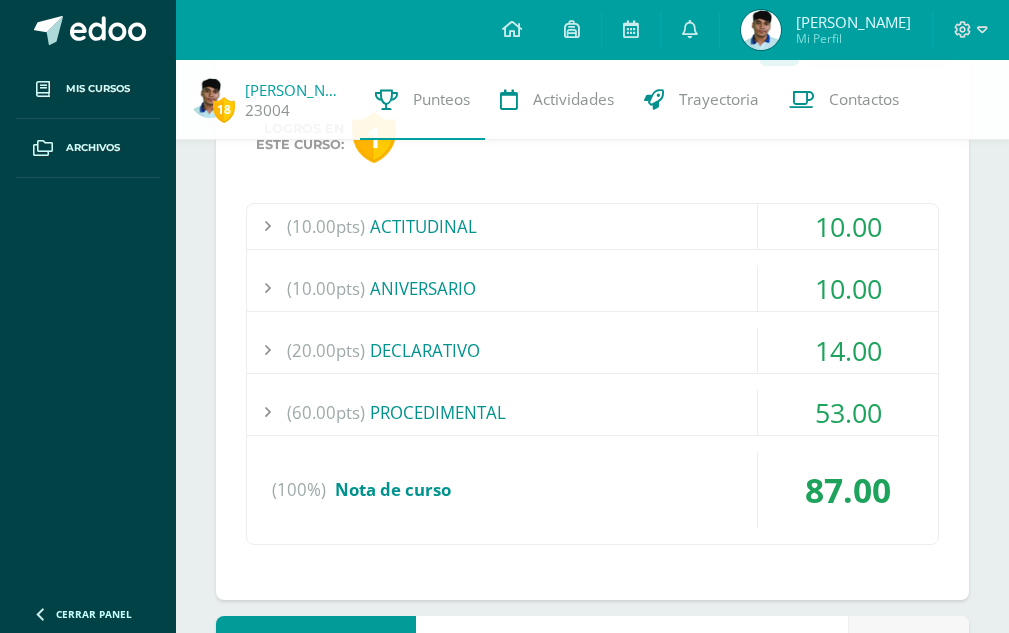 click on "(60.00pts)
PROCEDIMENTAL" at bounding box center (592, 412) 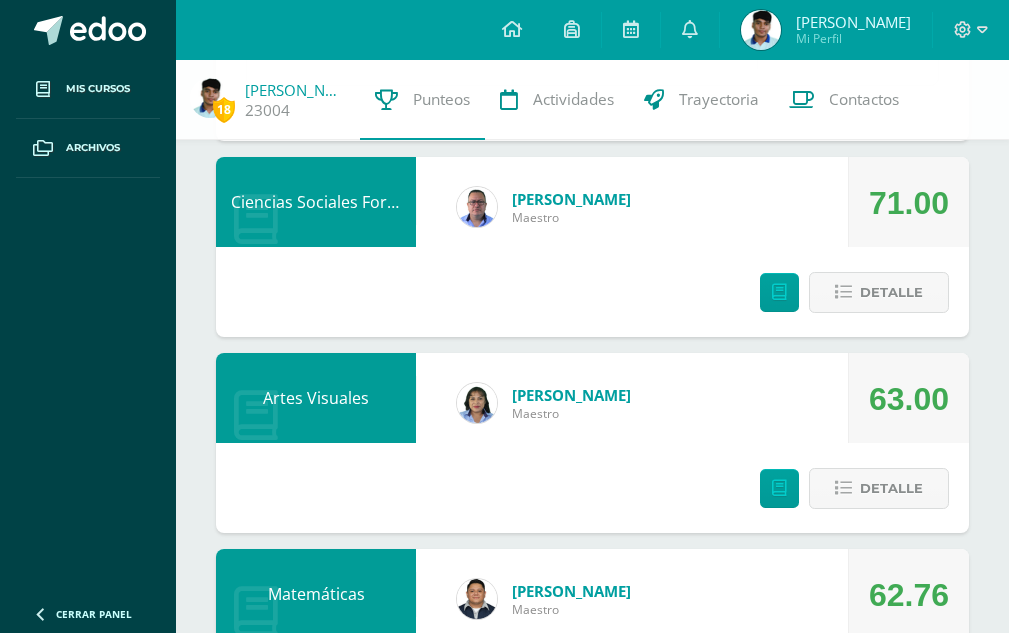 scroll, scrollTop: 1400, scrollLeft: 0, axis: vertical 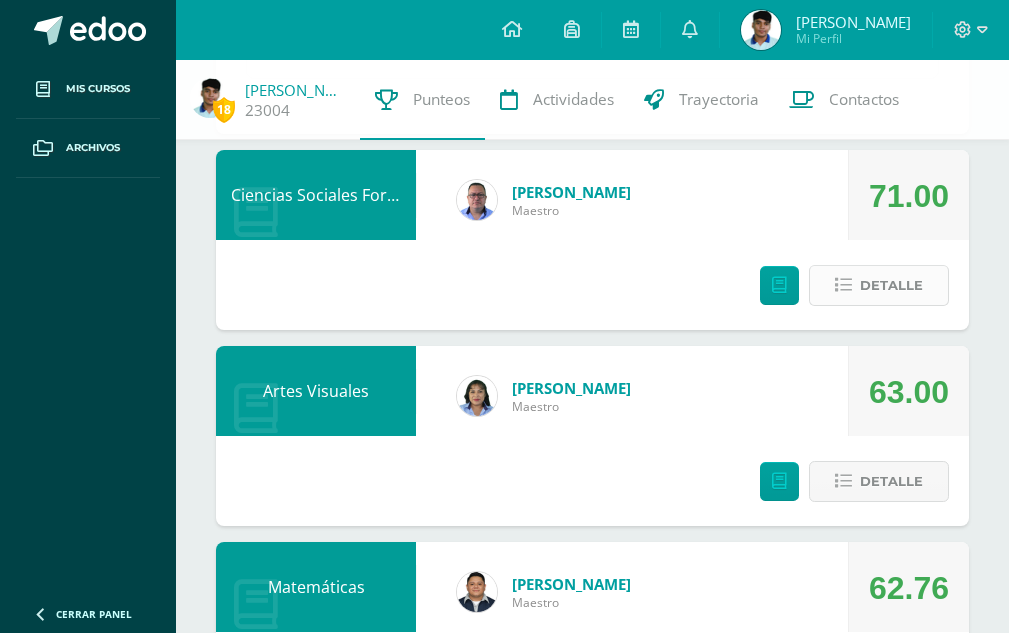 click on "Detalle" at bounding box center [891, 285] 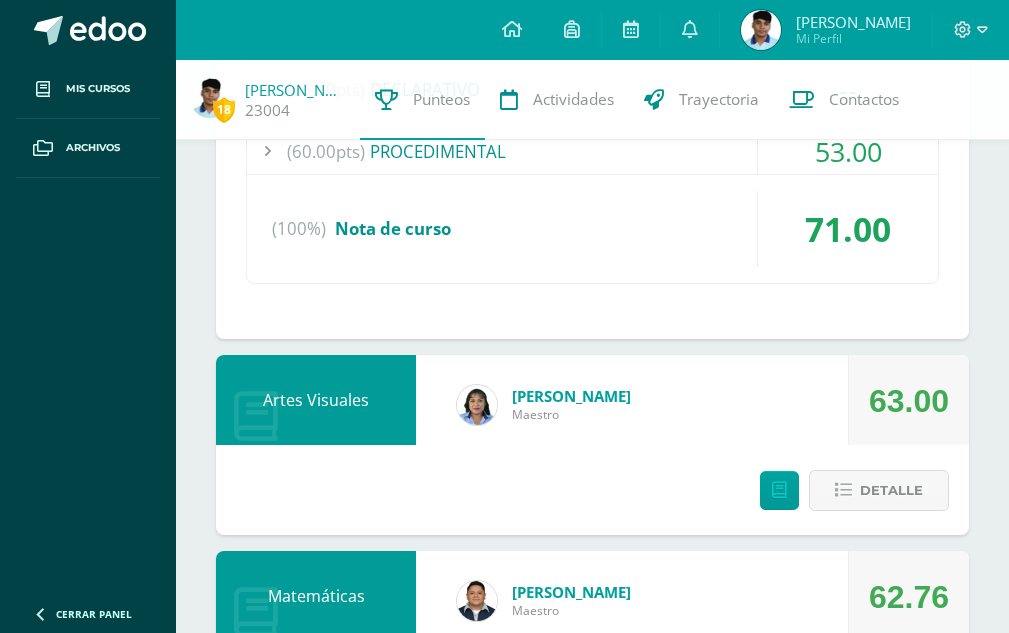 scroll, scrollTop: 2000, scrollLeft: 0, axis: vertical 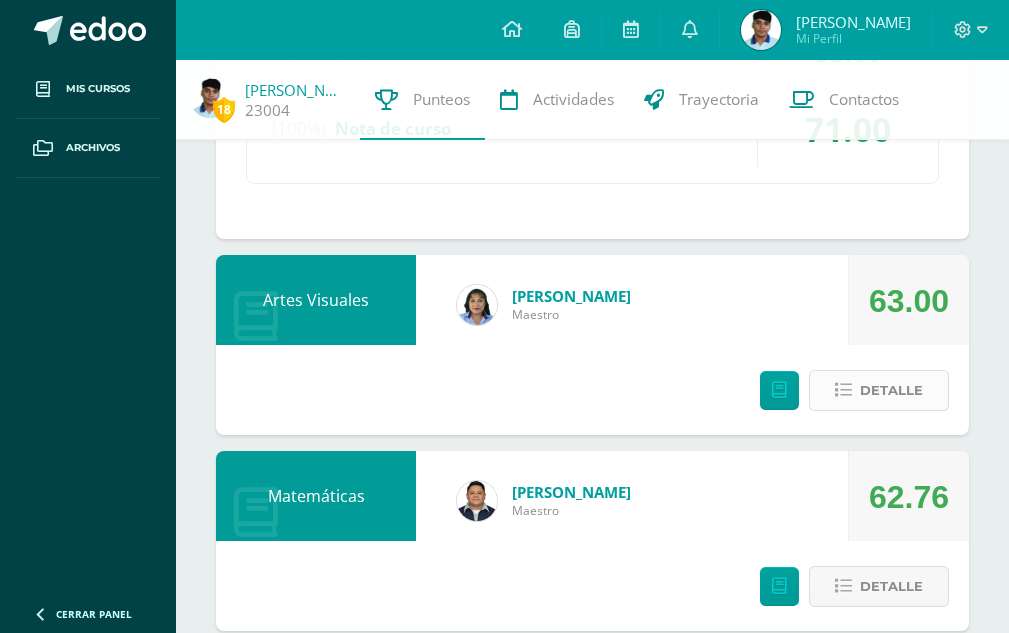 click on "Detalle" at bounding box center [891, 390] 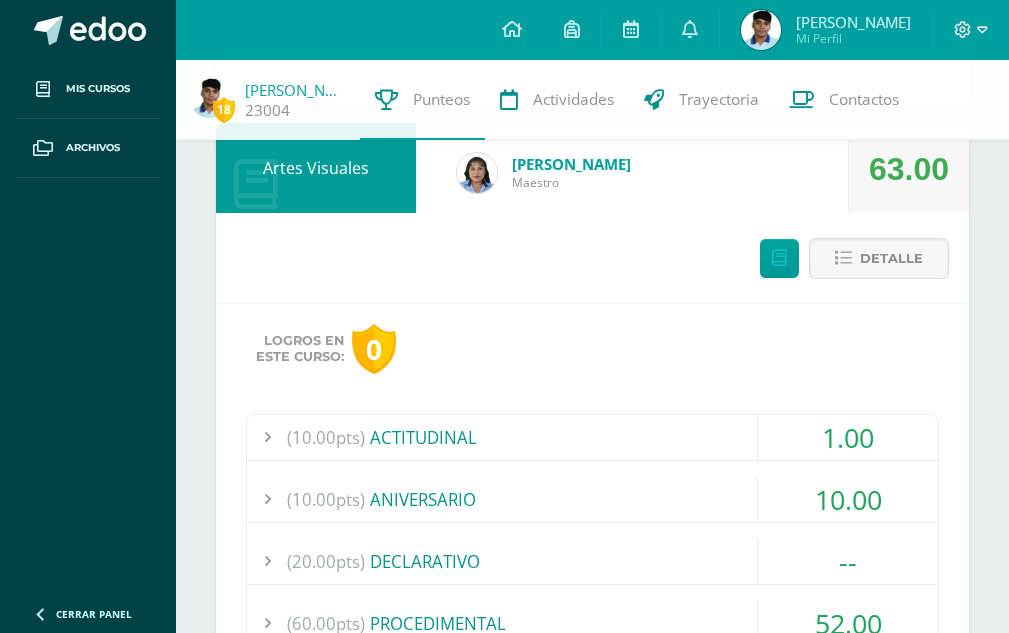 scroll, scrollTop: 2100, scrollLeft: 0, axis: vertical 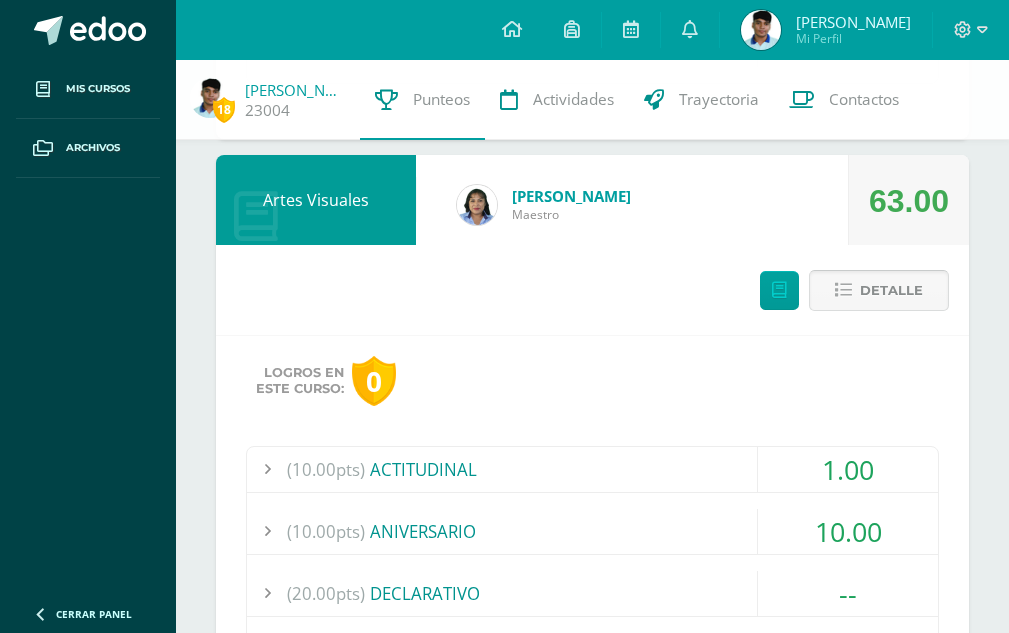 click on "Detalle" at bounding box center [891, 290] 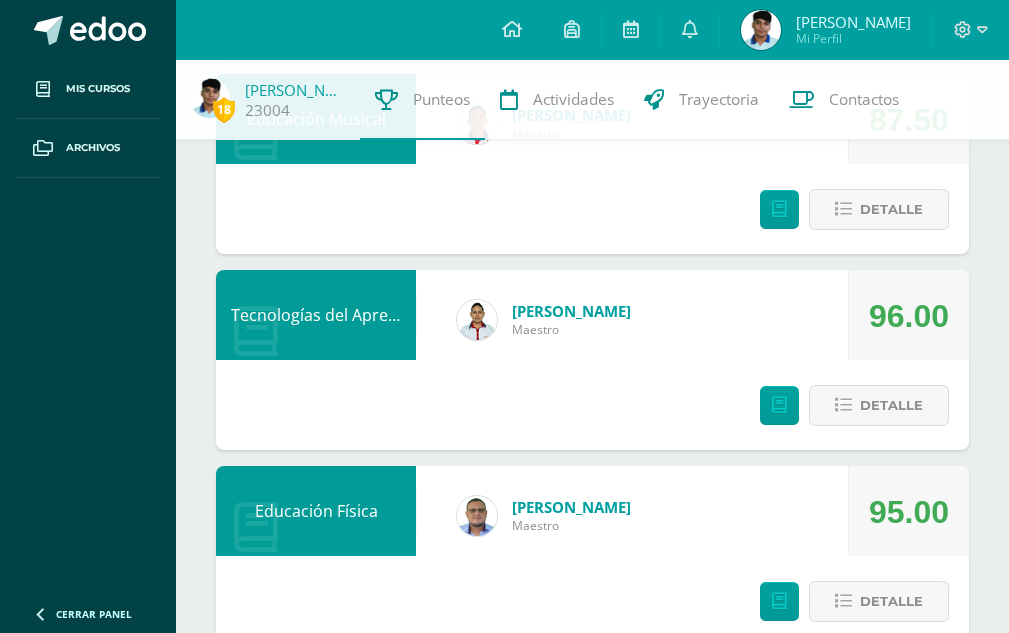 scroll, scrollTop: 3000, scrollLeft: 0, axis: vertical 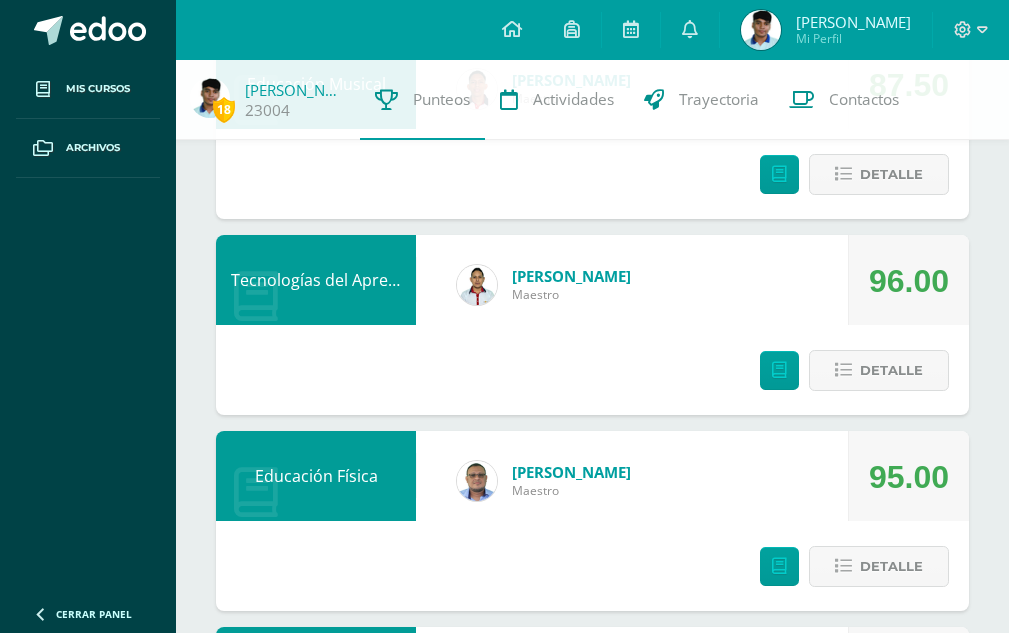 click on "Detalle" at bounding box center (849, 370) 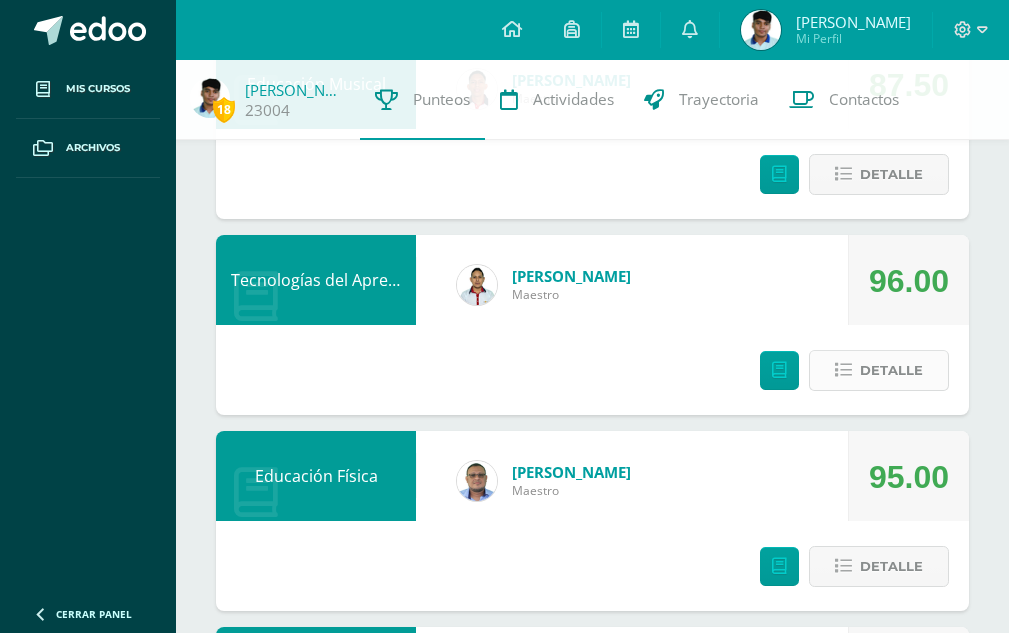 click on "Detalle" at bounding box center (891, 370) 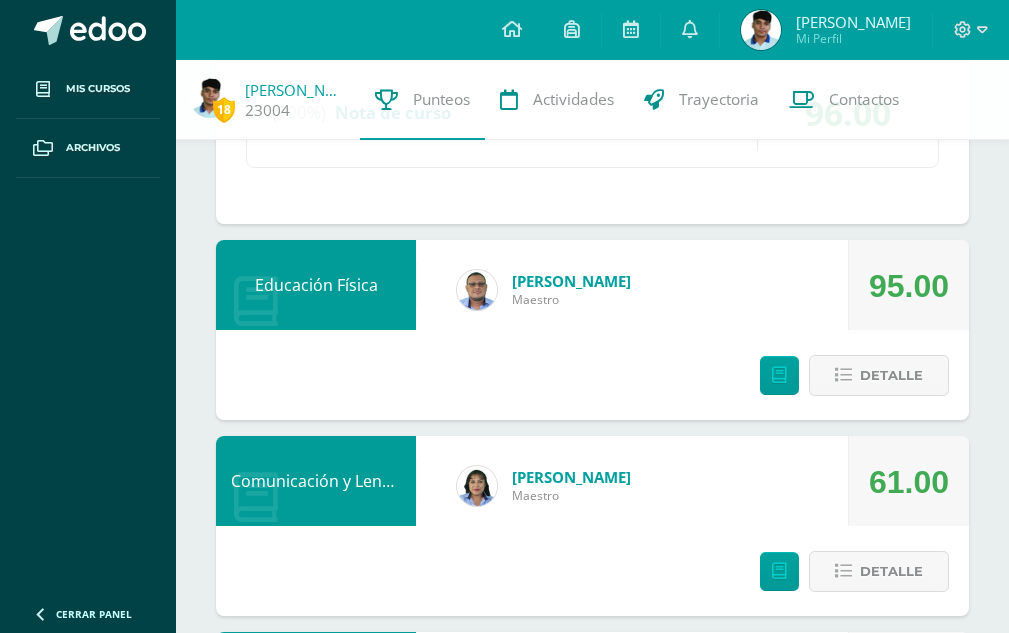 scroll, scrollTop: 3800, scrollLeft: 0, axis: vertical 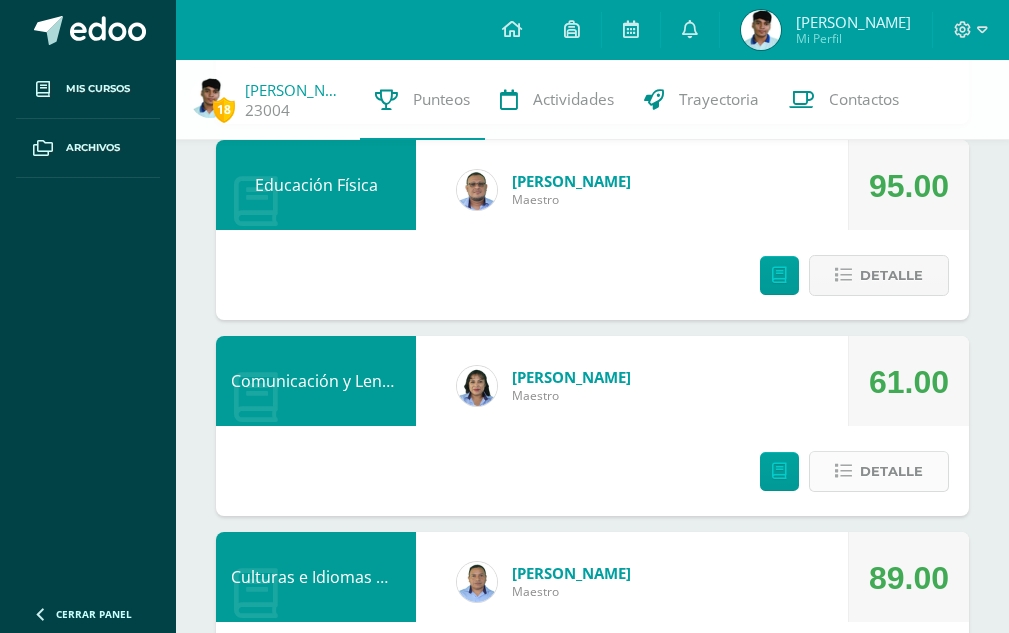 click on "Detalle" at bounding box center [891, 471] 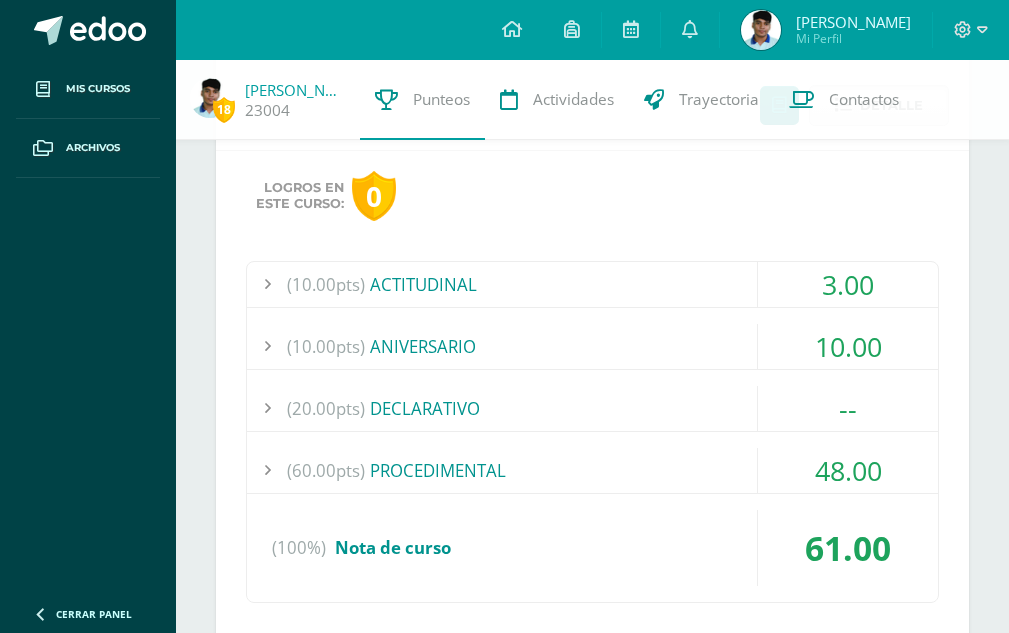 scroll, scrollTop: 4200, scrollLeft: 0, axis: vertical 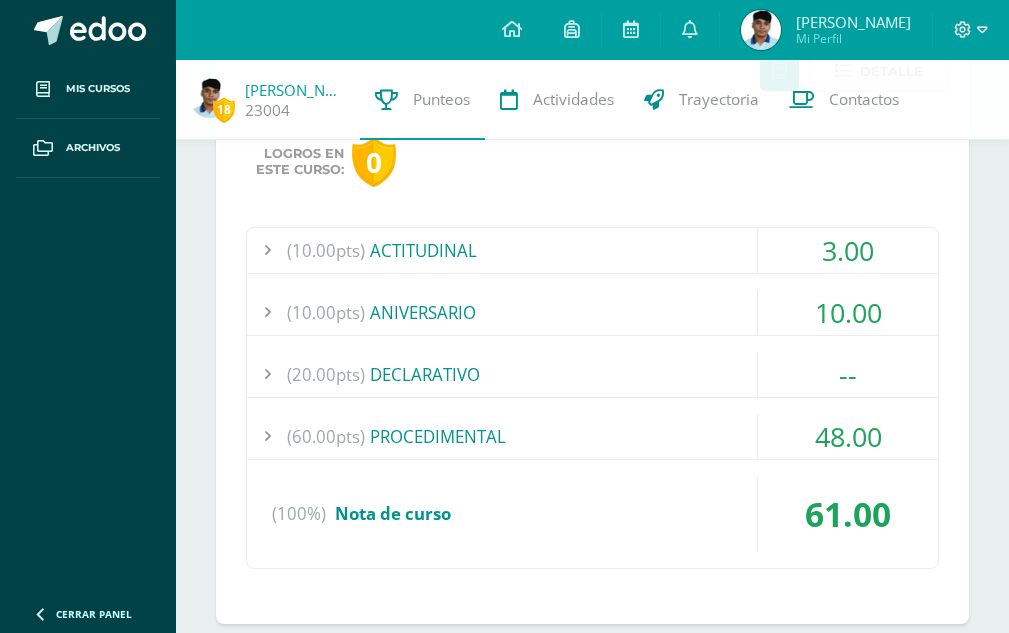click on "(60.00pts)
PROCEDIMENTAL" at bounding box center (592, 436) 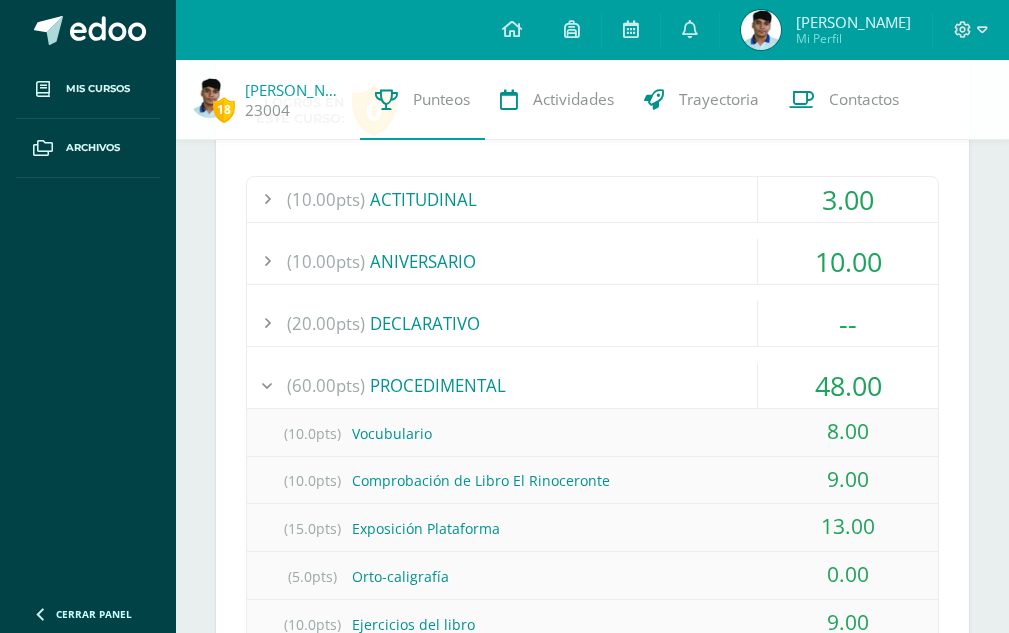 scroll, scrollTop: 3866, scrollLeft: 0, axis: vertical 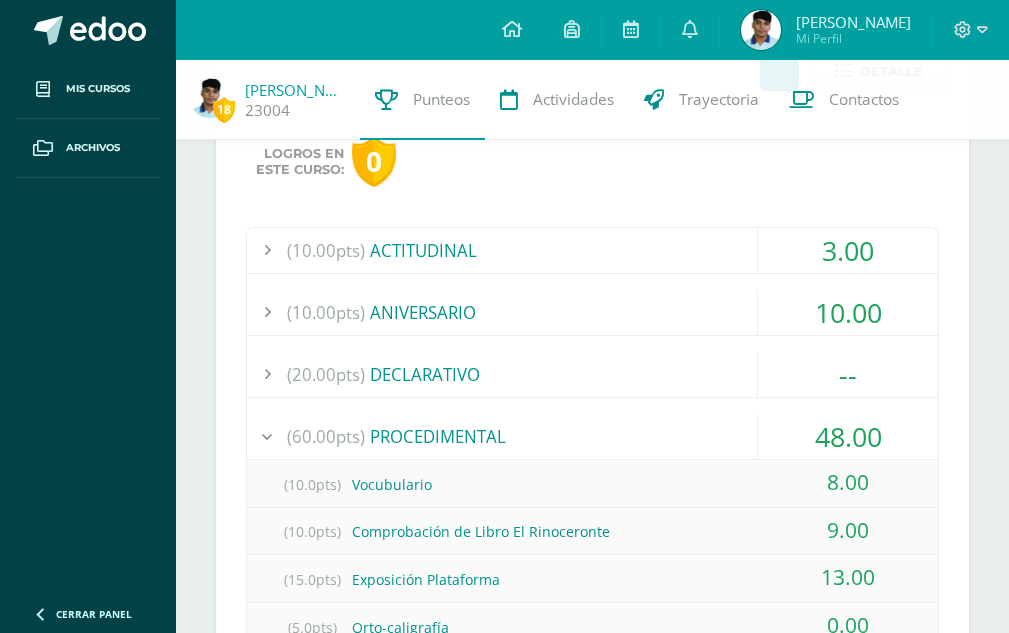 click on "(60.00pts)
PROCEDIMENTAL" at bounding box center (592, 436) 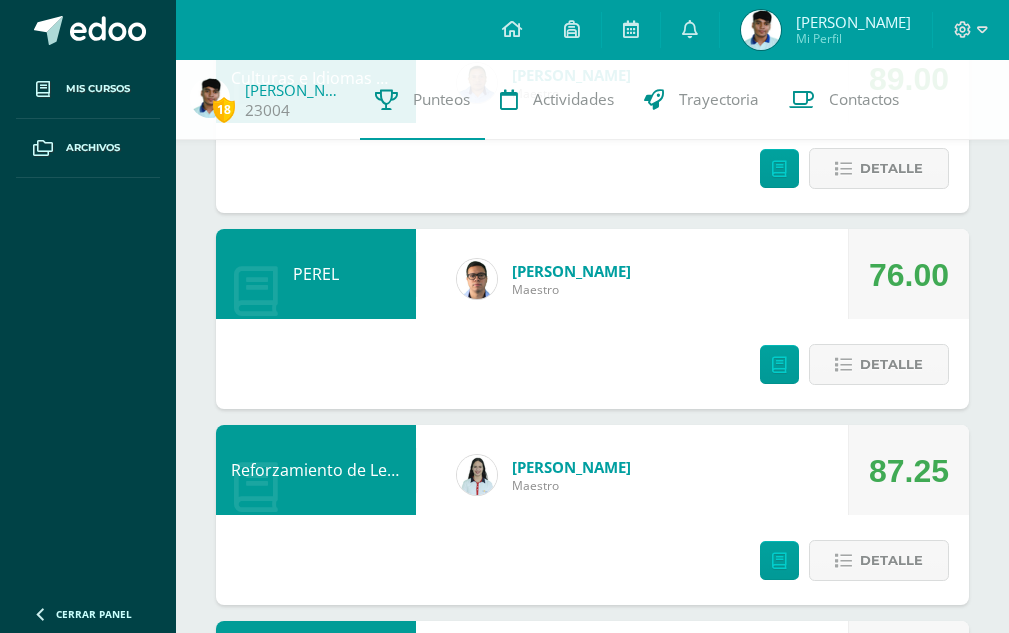 scroll, scrollTop: 4697, scrollLeft: 0, axis: vertical 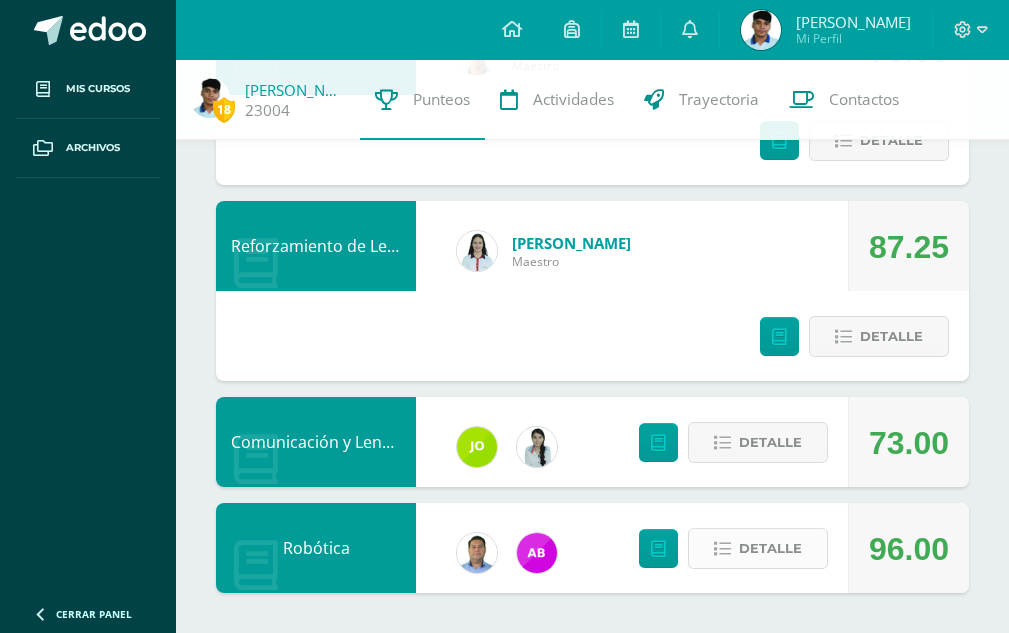 click on "Detalle" at bounding box center [770, 548] 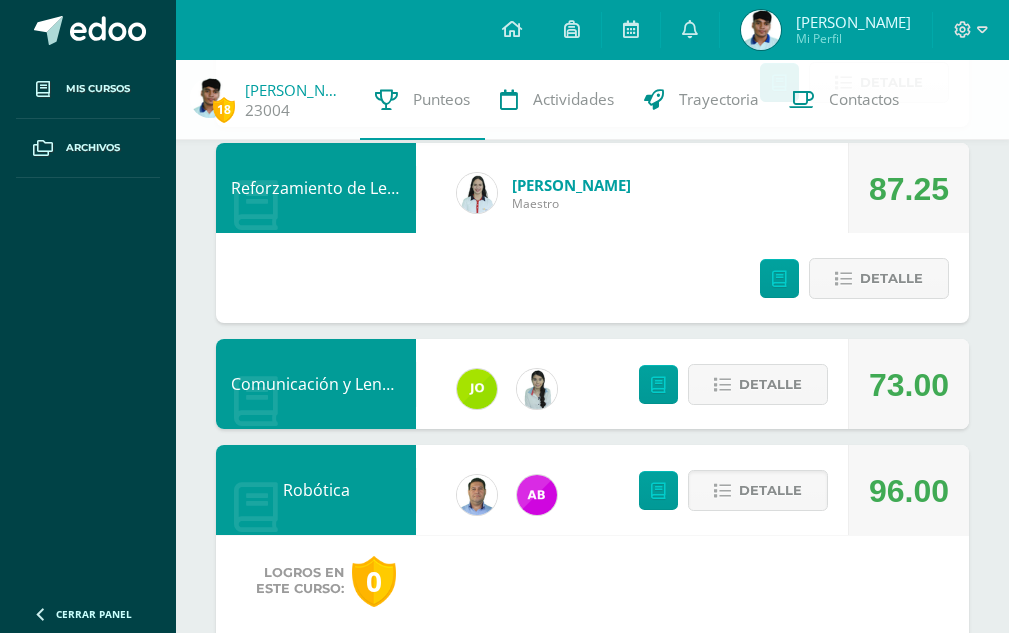 scroll, scrollTop: 4754, scrollLeft: 0, axis: vertical 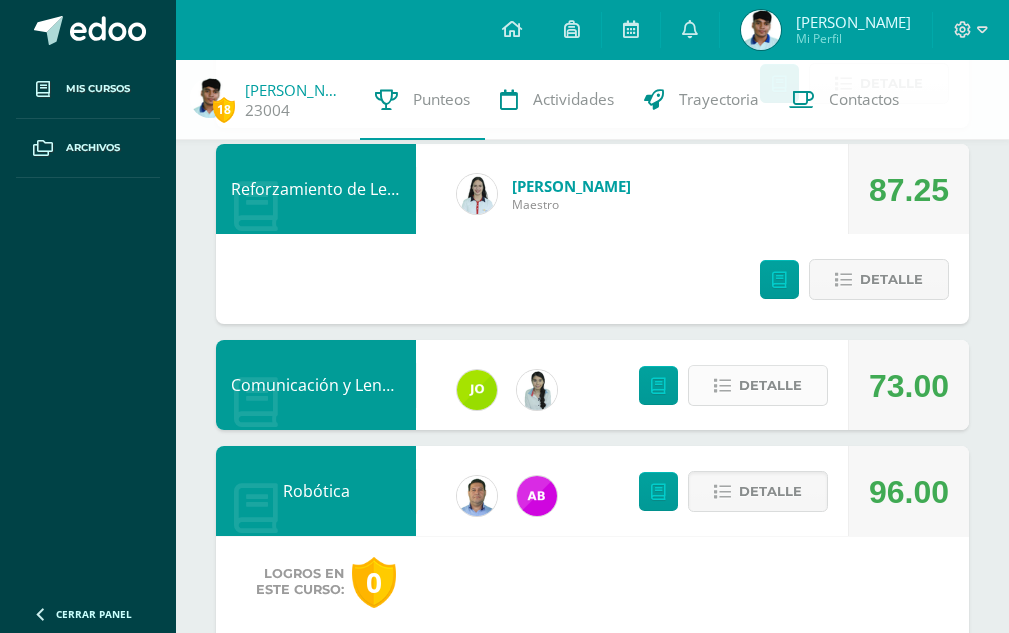 click on "Detalle" at bounding box center (770, 385) 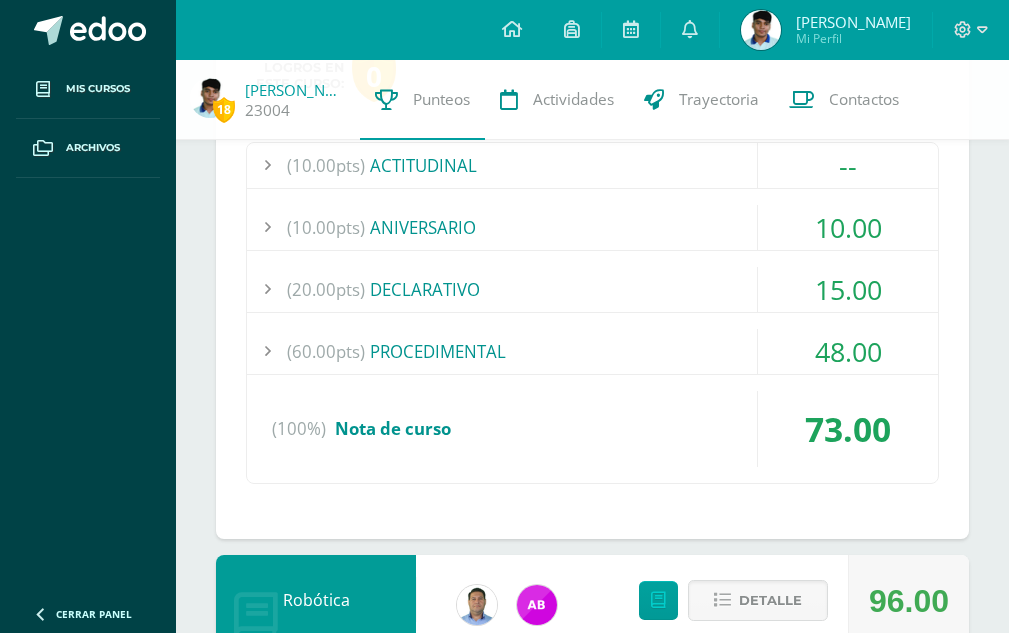scroll, scrollTop: 5054, scrollLeft: 0, axis: vertical 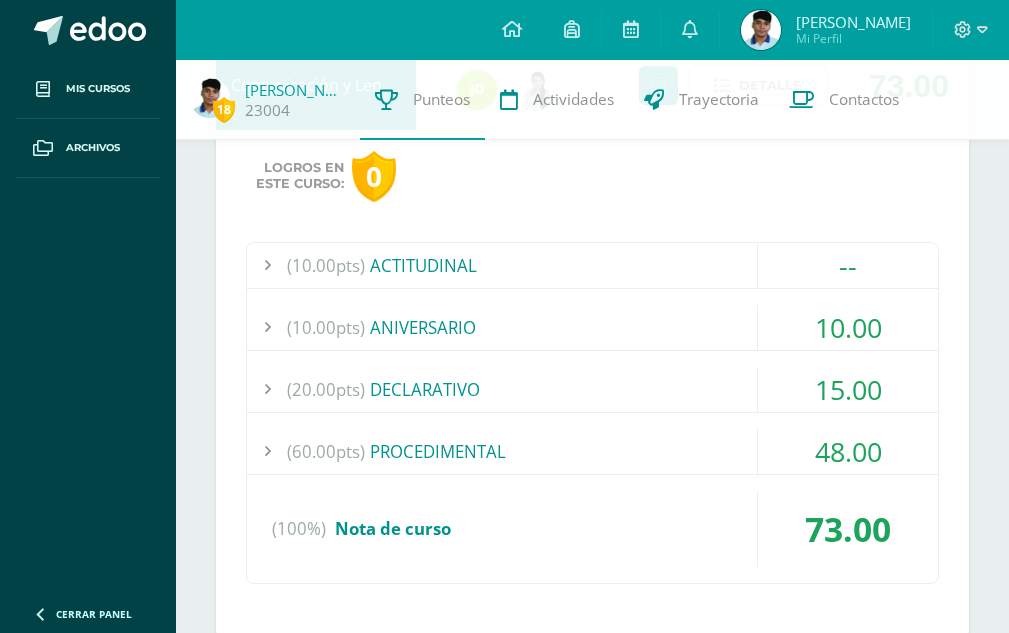 click on "(60.00pts)
PROCEDIMENTAL" at bounding box center [592, 451] 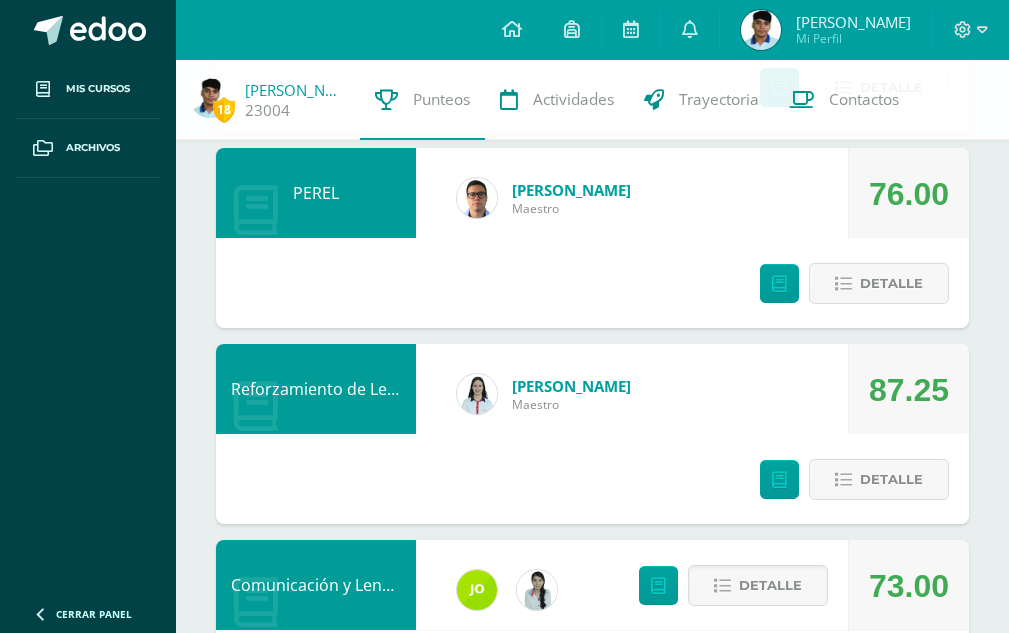 scroll, scrollTop: 4454, scrollLeft: 0, axis: vertical 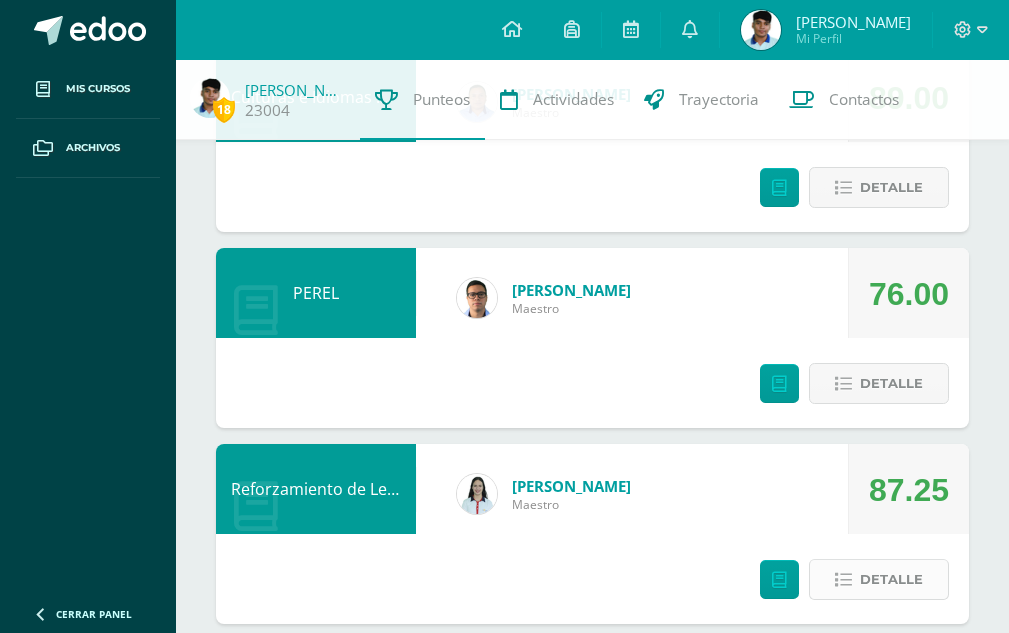 click on "Detalle" at bounding box center (891, 579) 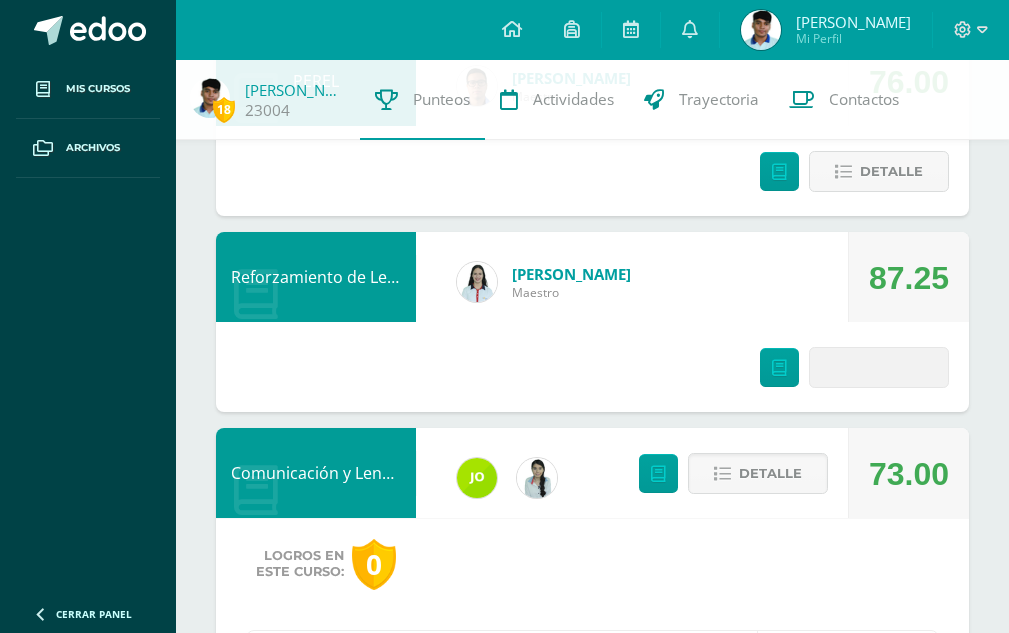 scroll, scrollTop: 4654, scrollLeft: 0, axis: vertical 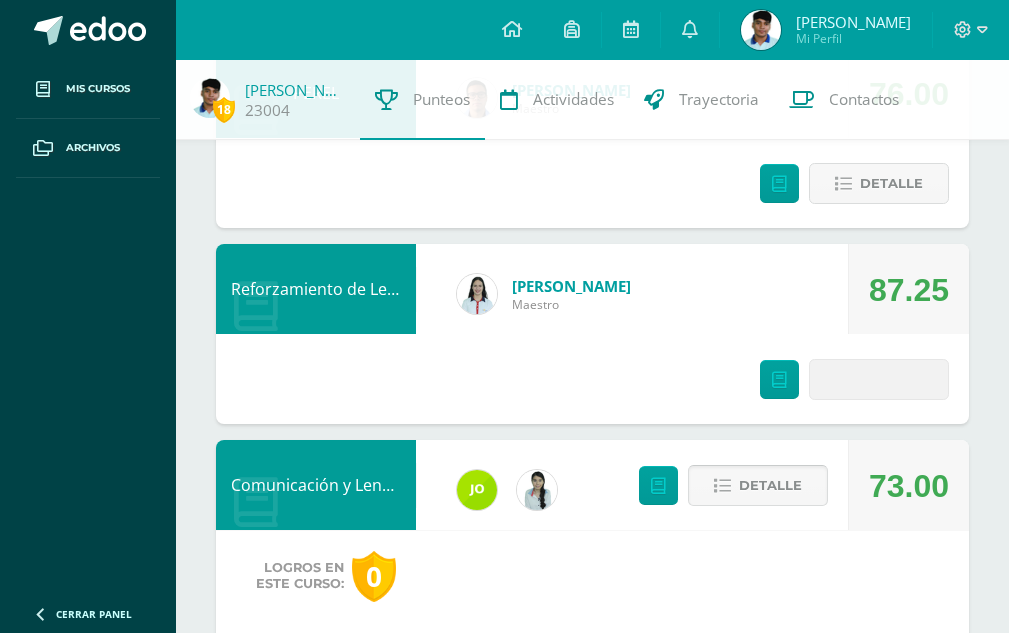 click on "Detalle" at bounding box center [770, 485] 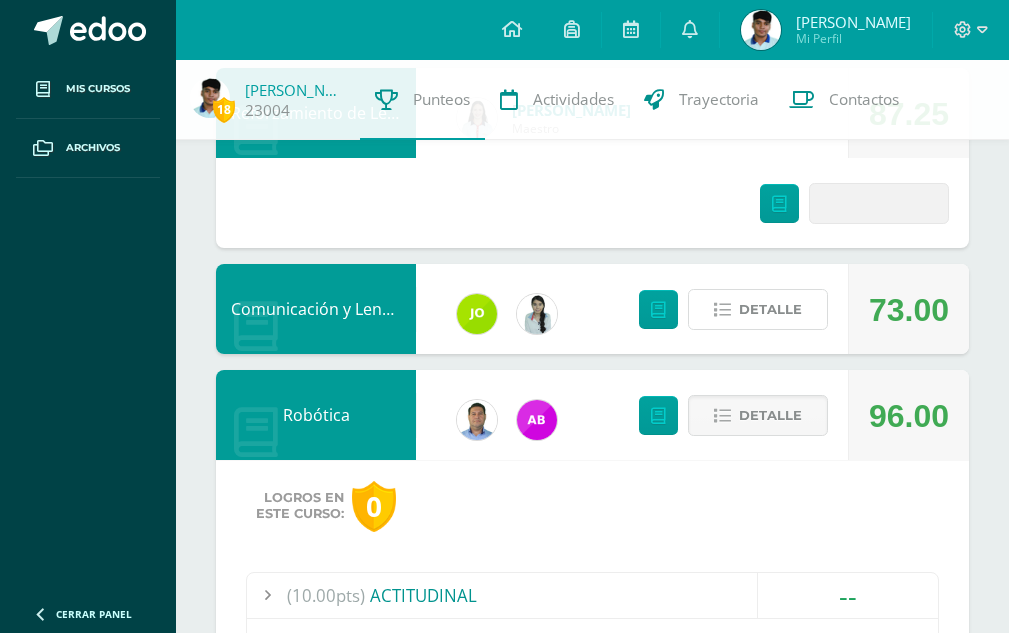 scroll, scrollTop: 5054, scrollLeft: 0, axis: vertical 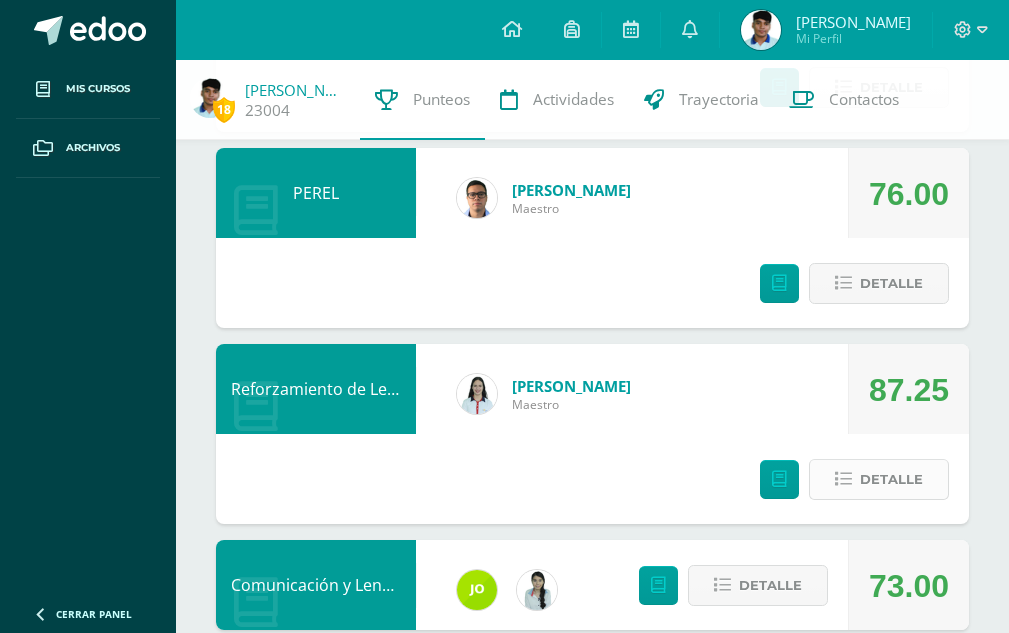click on "Detalle" at bounding box center [891, 479] 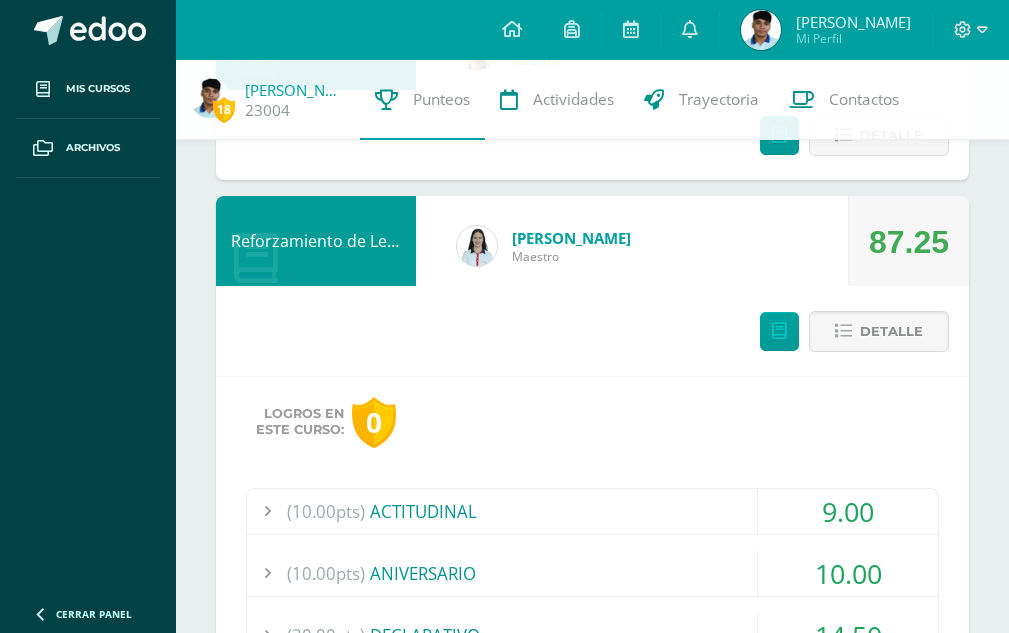 scroll, scrollTop: 2619, scrollLeft: 0, axis: vertical 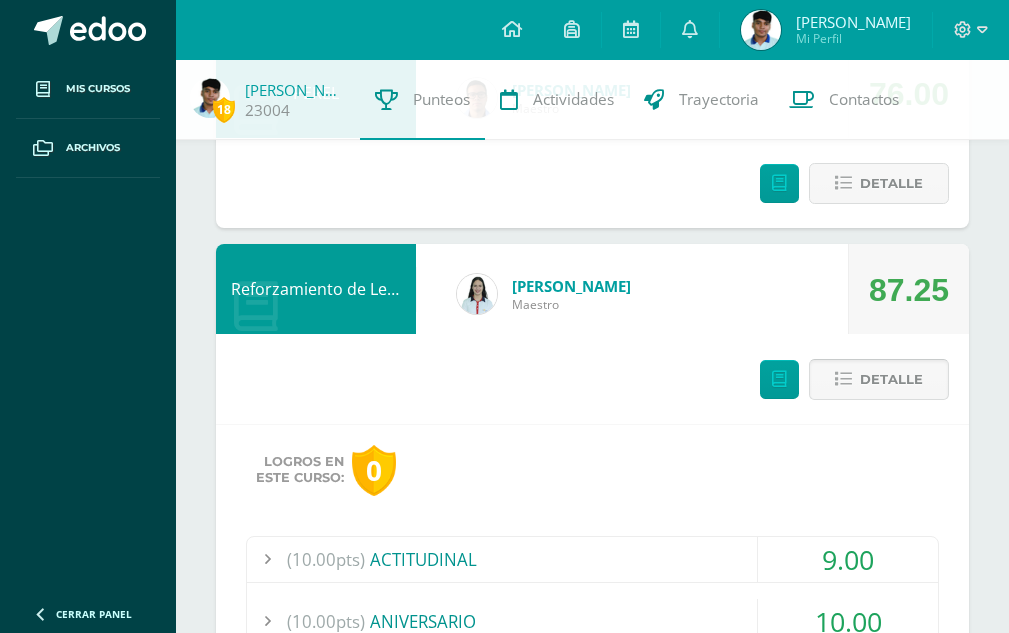 click on "Detalle" at bounding box center (879, 379) 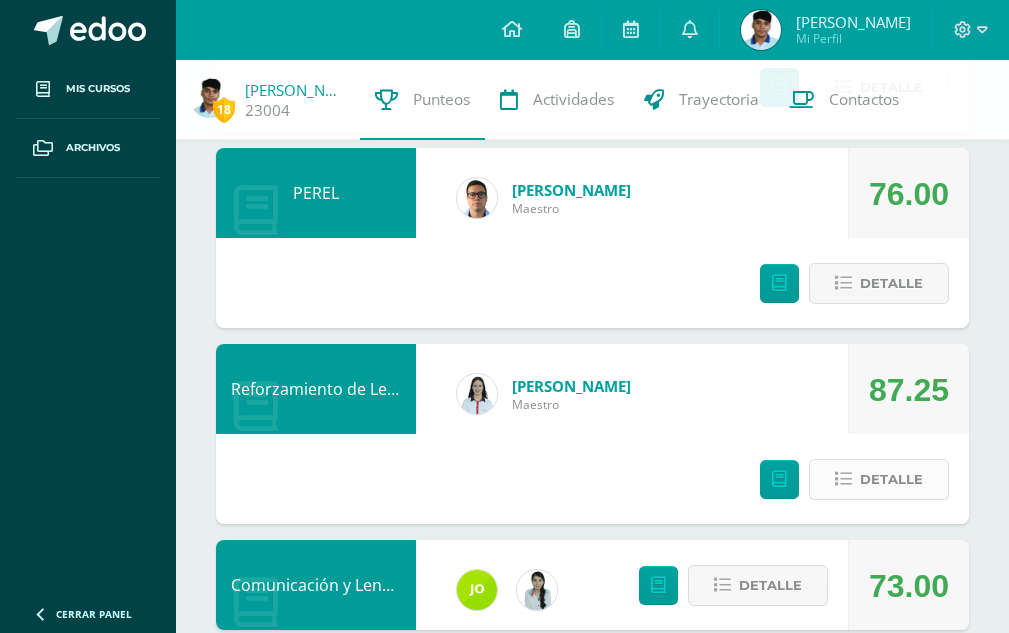 click on "Detalle" at bounding box center (891, 479) 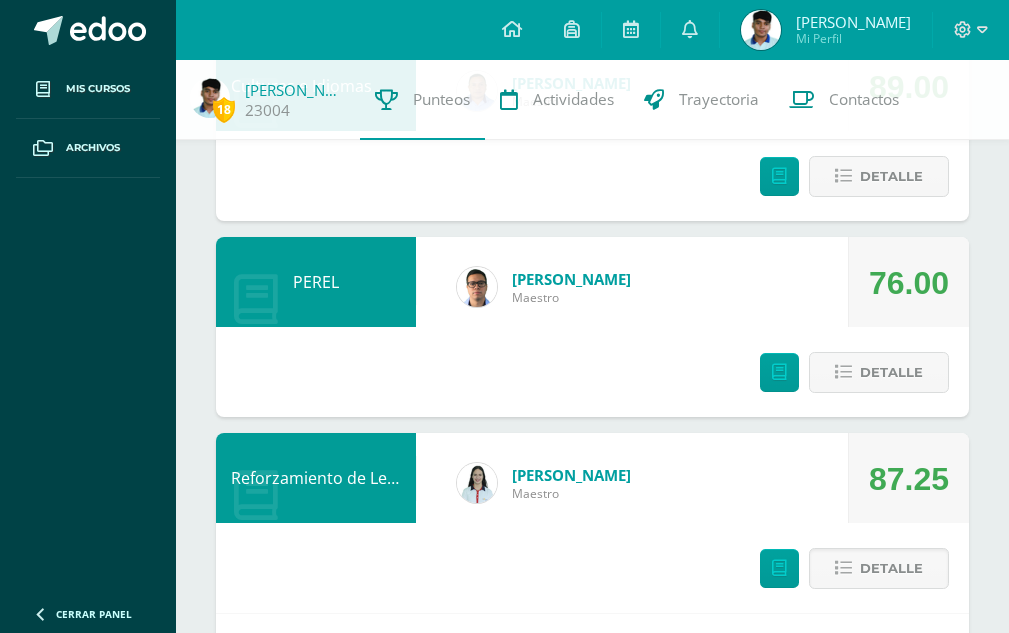 scroll, scrollTop: 2419, scrollLeft: 0, axis: vertical 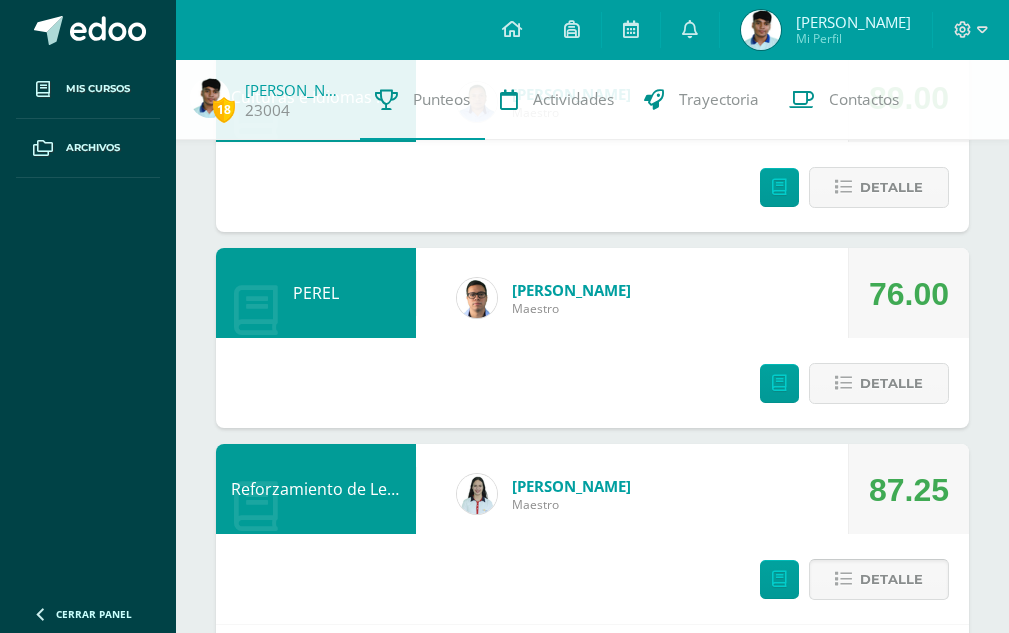 click on "Detalle" at bounding box center [879, 579] 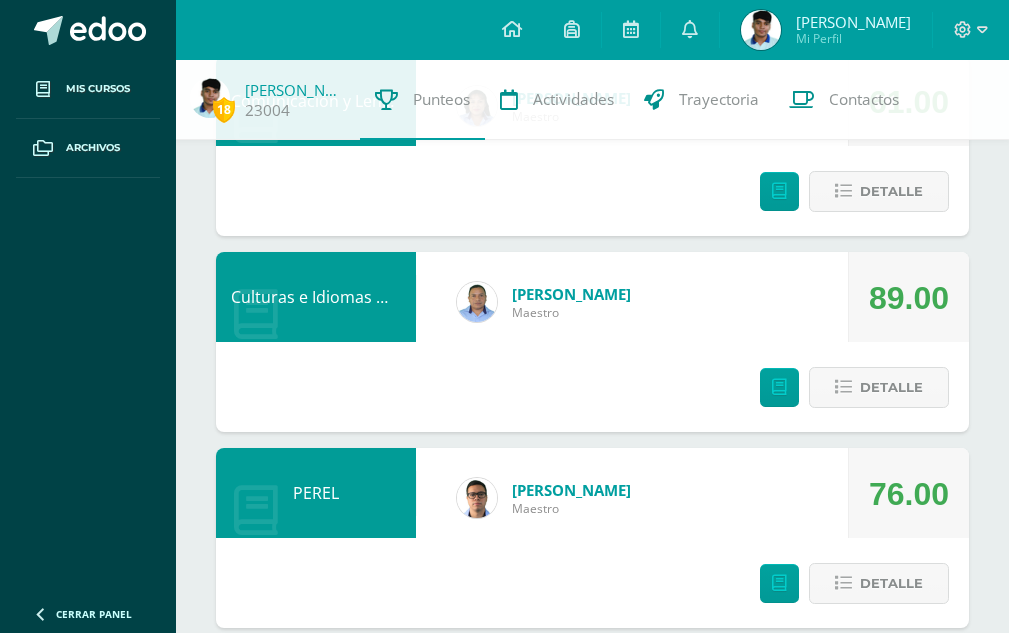 scroll, scrollTop: 2119, scrollLeft: 0, axis: vertical 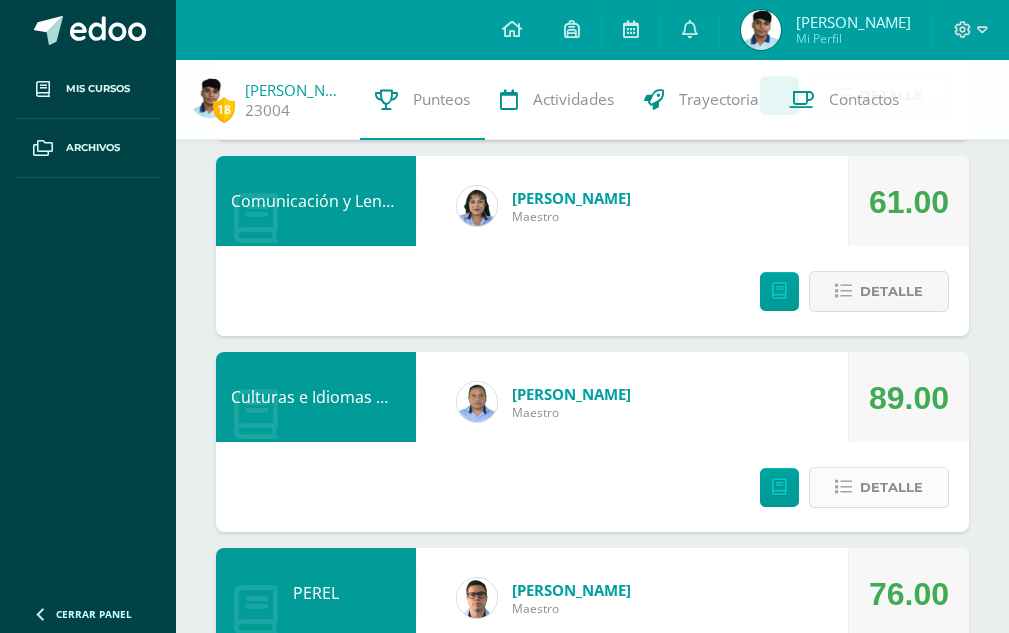 click on "Detalle" at bounding box center [891, 487] 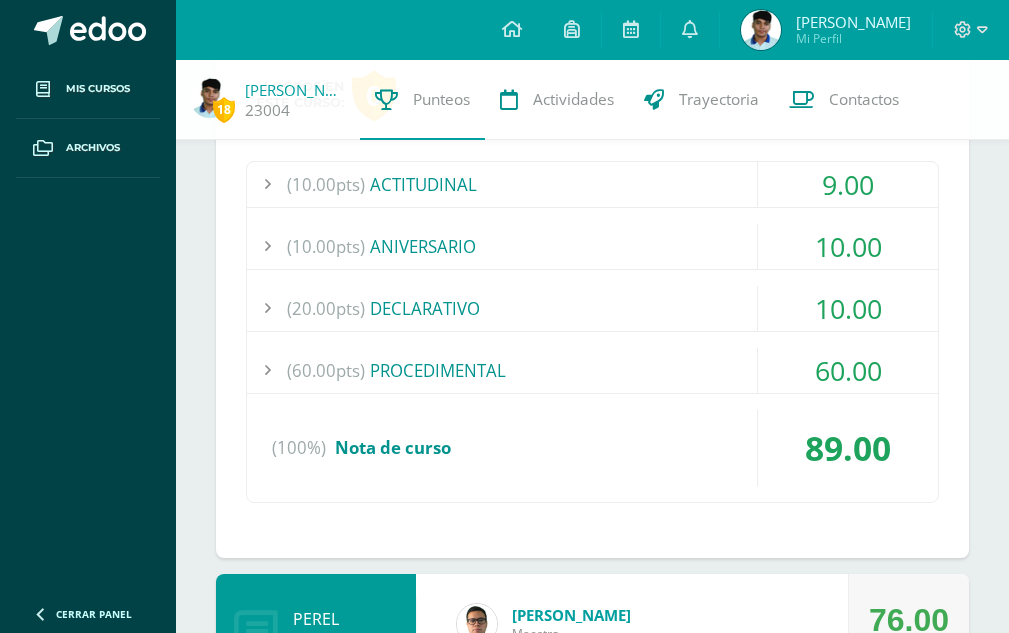 scroll, scrollTop: 2619, scrollLeft: 0, axis: vertical 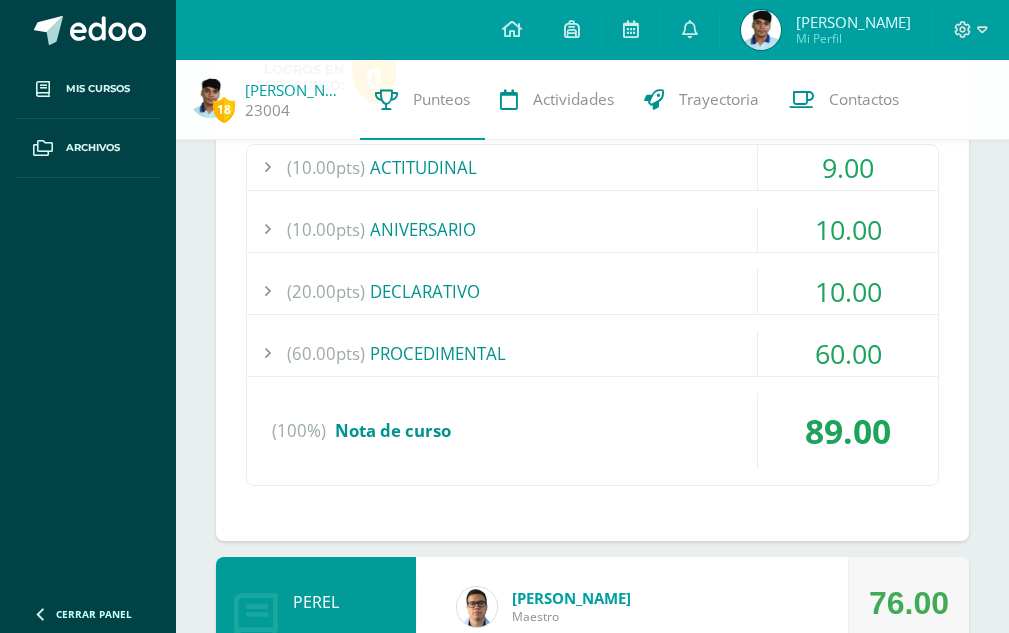 click on "(60.00pts)
PROCEDIMENTAL" at bounding box center (592, 353) 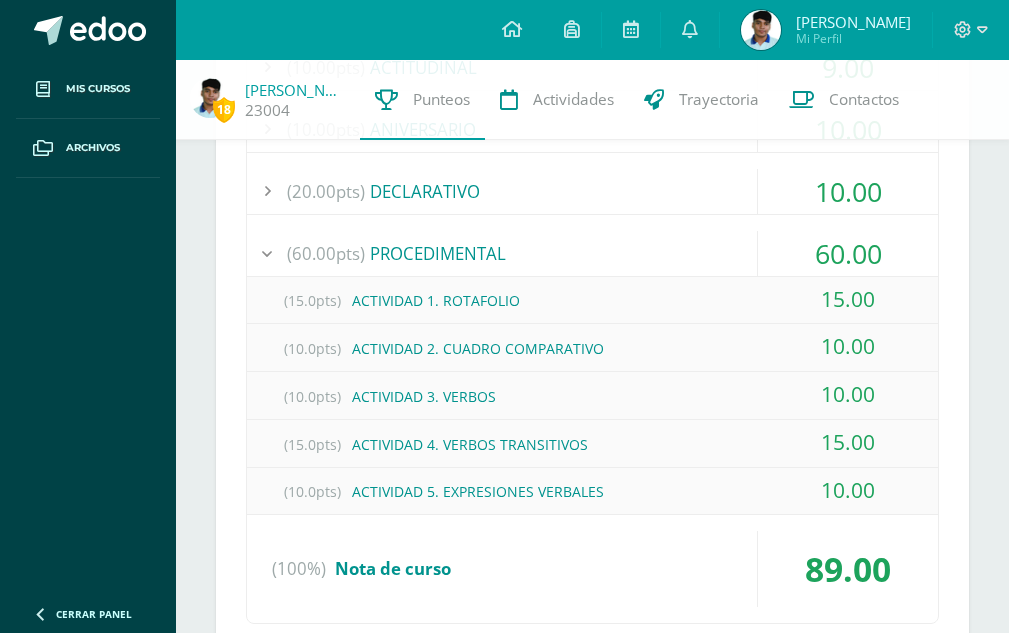 scroll, scrollTop: 2619, scrollLeft: 0, axis: vertical 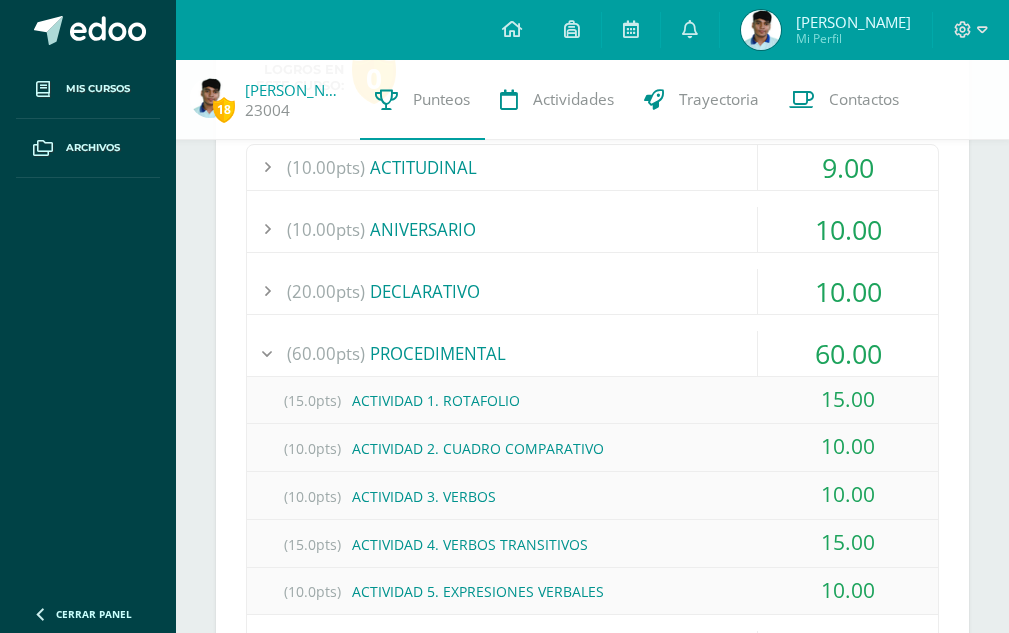 click on "(60.00pts)
PROCEDIMENTAL" at bounding box center [592, 353] 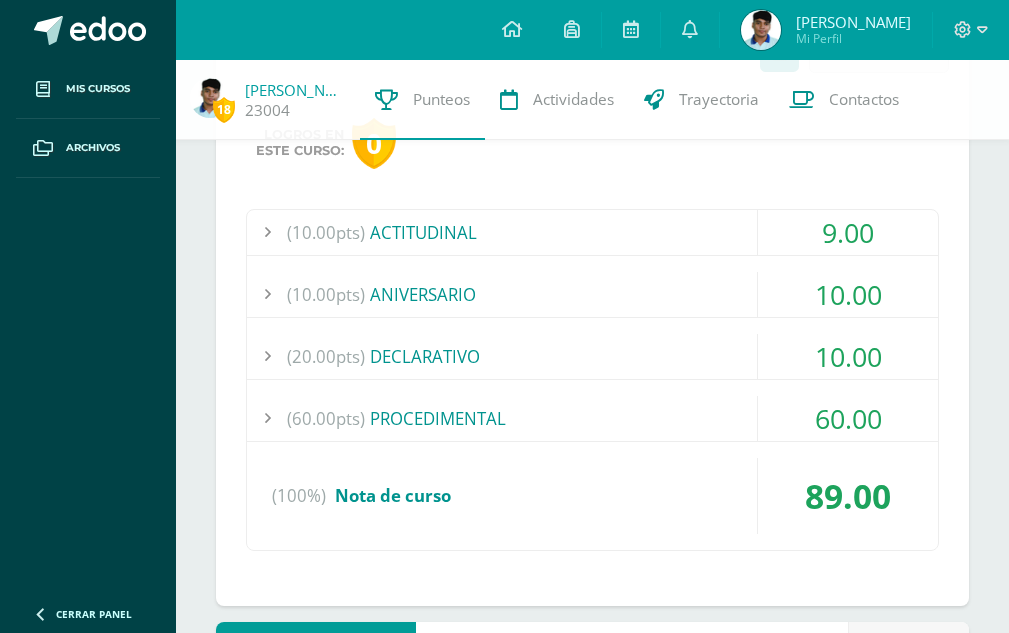 scroll, scrollTop: 2519, scrollLeft: 0, axis: vertical 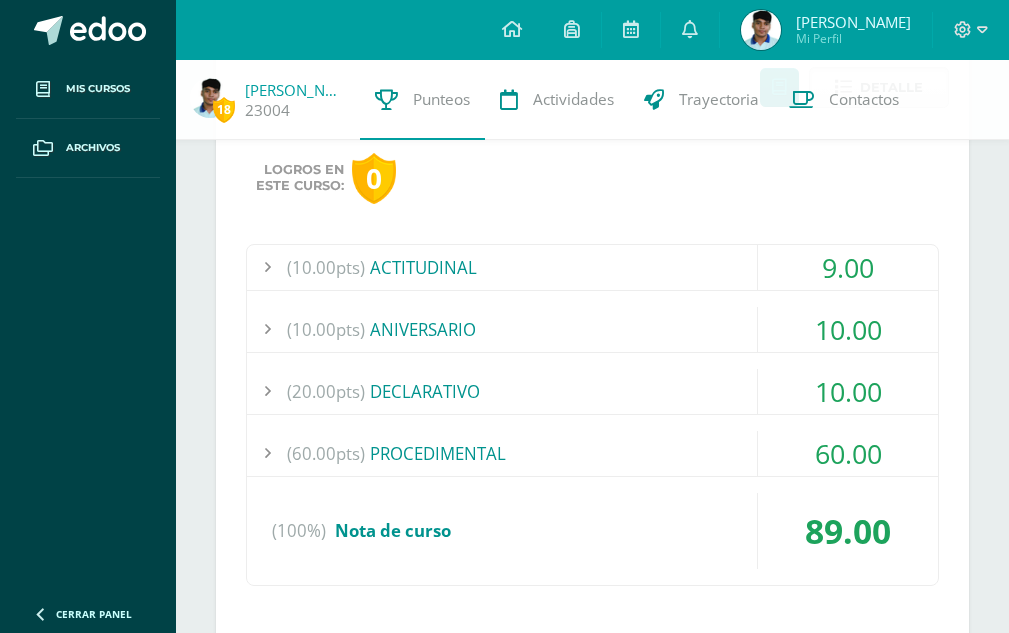 click on "(20.00pts)
DECLARATIVO" at bounding box center (592, 391) 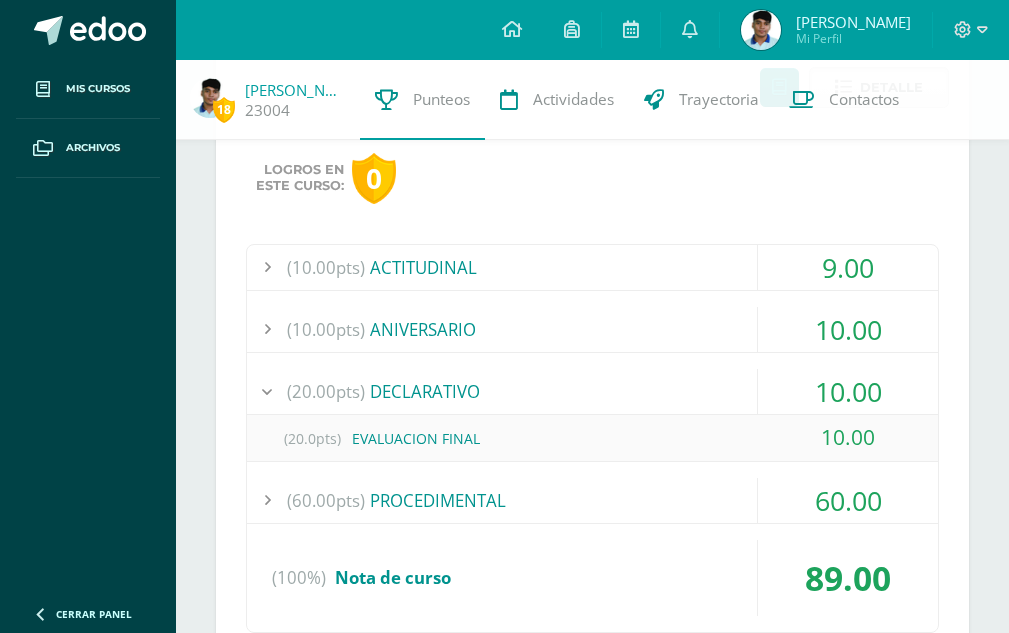 click on "(20.00pts)
DECLARATIVO" at bounding box center [592, 391] 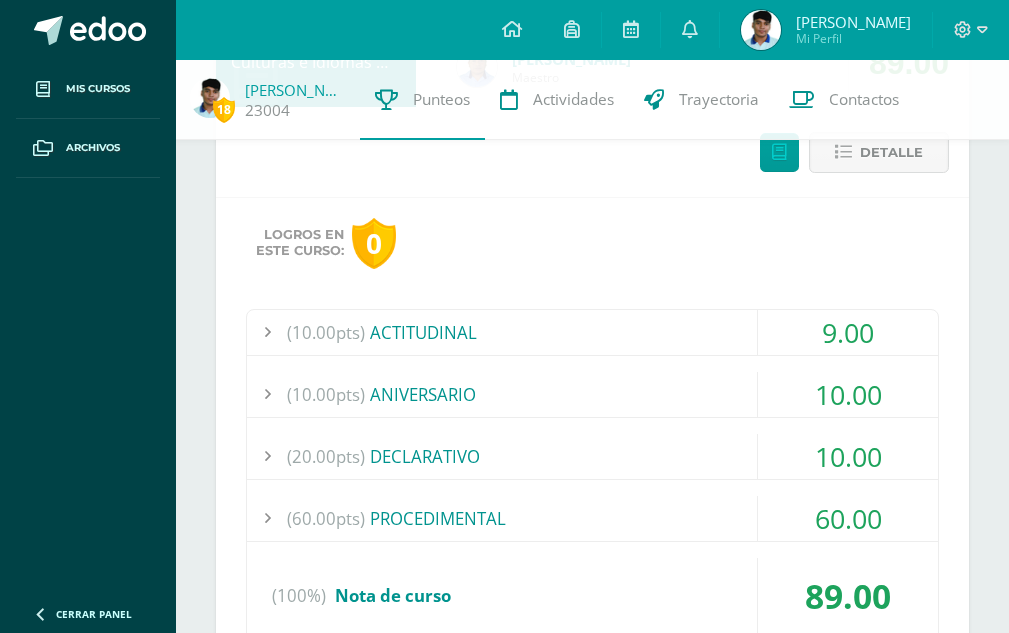 scroll, scrollTop: 2419, scrollLeft: 0, axis: vertical 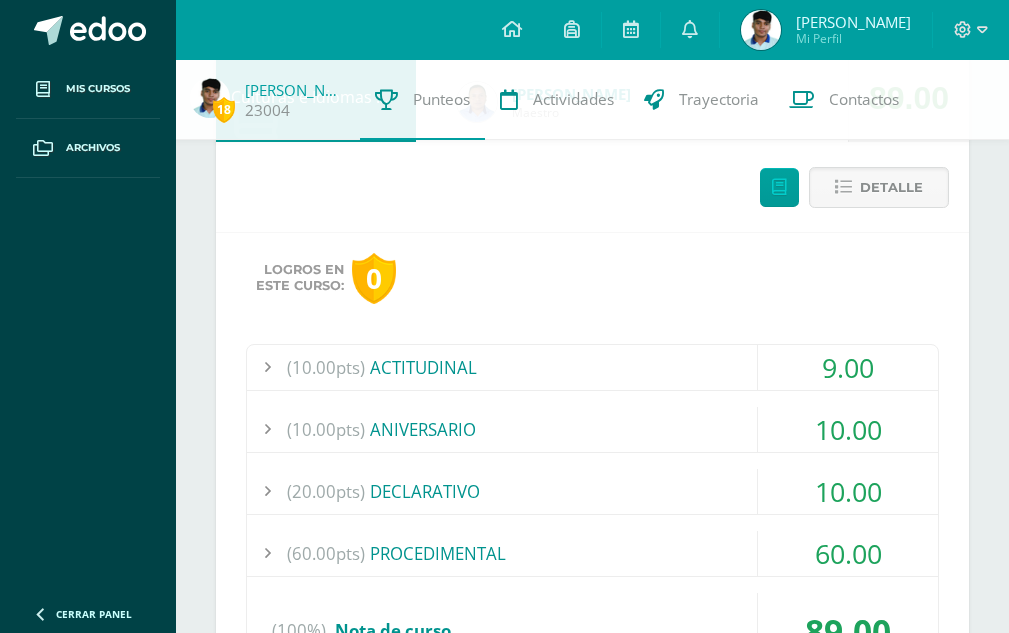 click on "(10.00pts)
ACTITUDINAL" at bounding box center (592, 367) 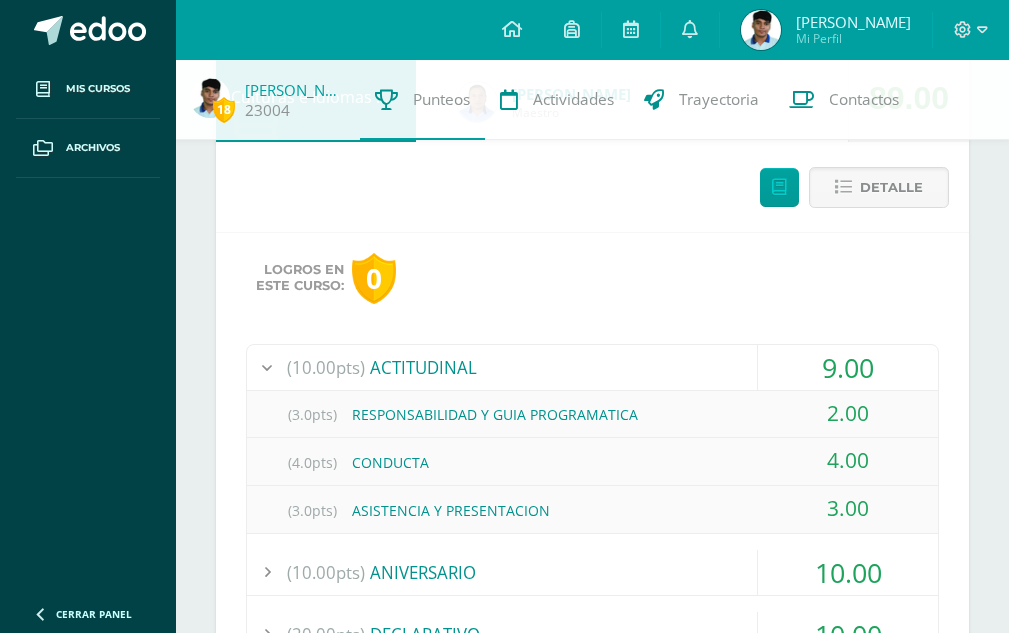 scroll, scrollTop: 2519, scrollLeft: 0, axis: vertical 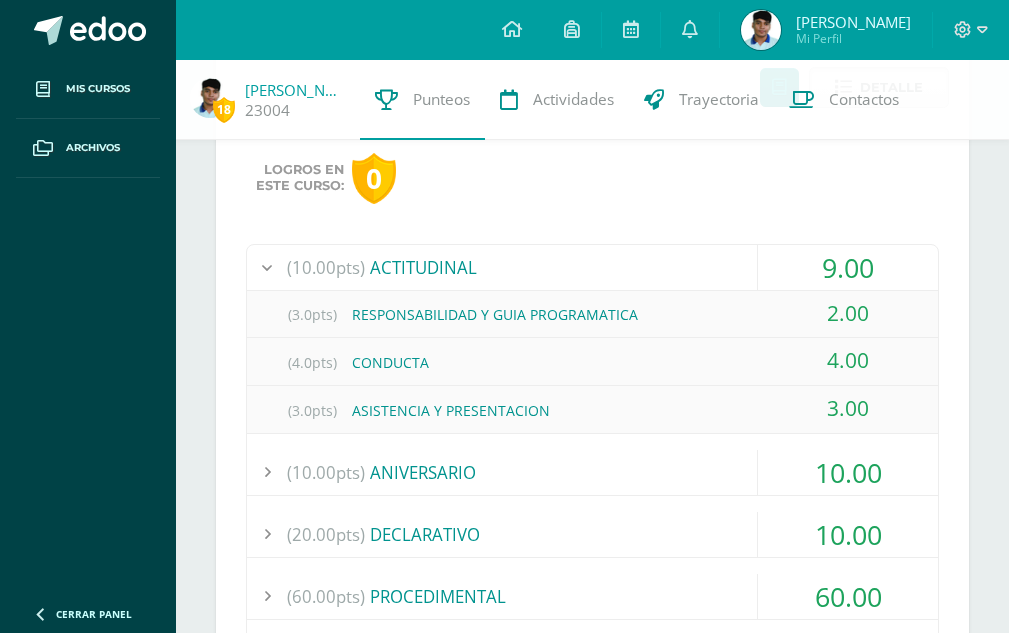 click on "(10.00pts)
ACTITUDINAL" at bounding box center [592, 267] 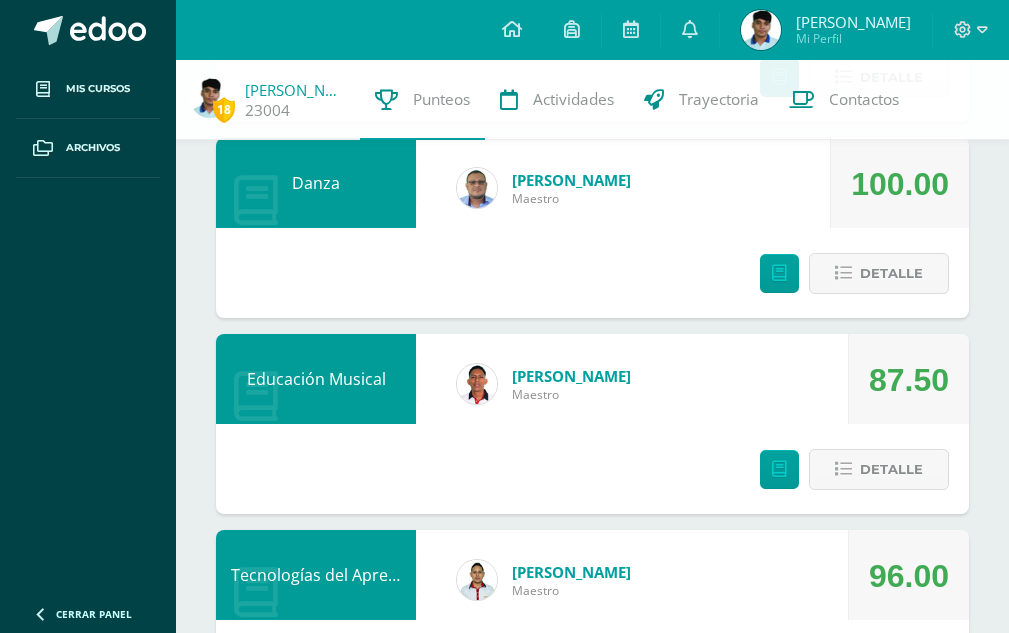 scroll, scrollTop: 1319, scrollLeft: 0, axis: vertical 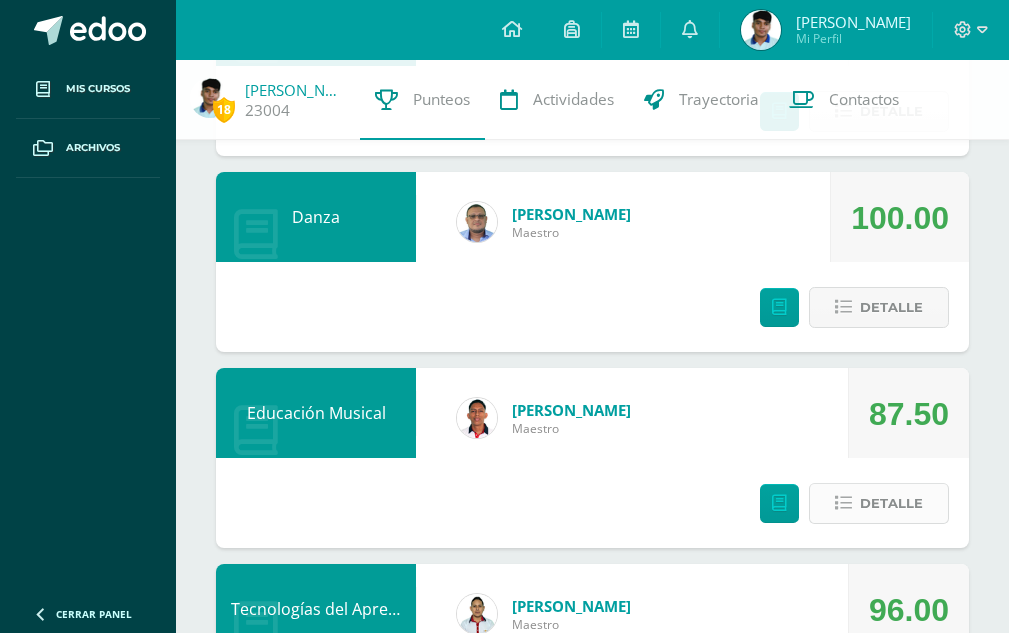 click on "Detalle" at bounding box center [879, 503] 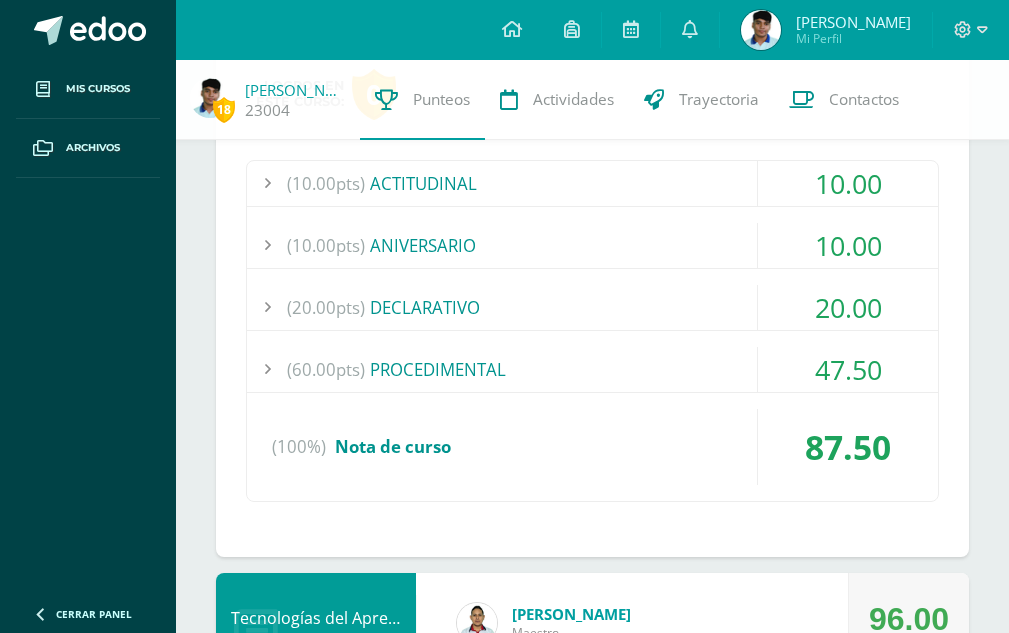 scroll, scrollTop: 1719, scrollLeft: 0, axis: vertical 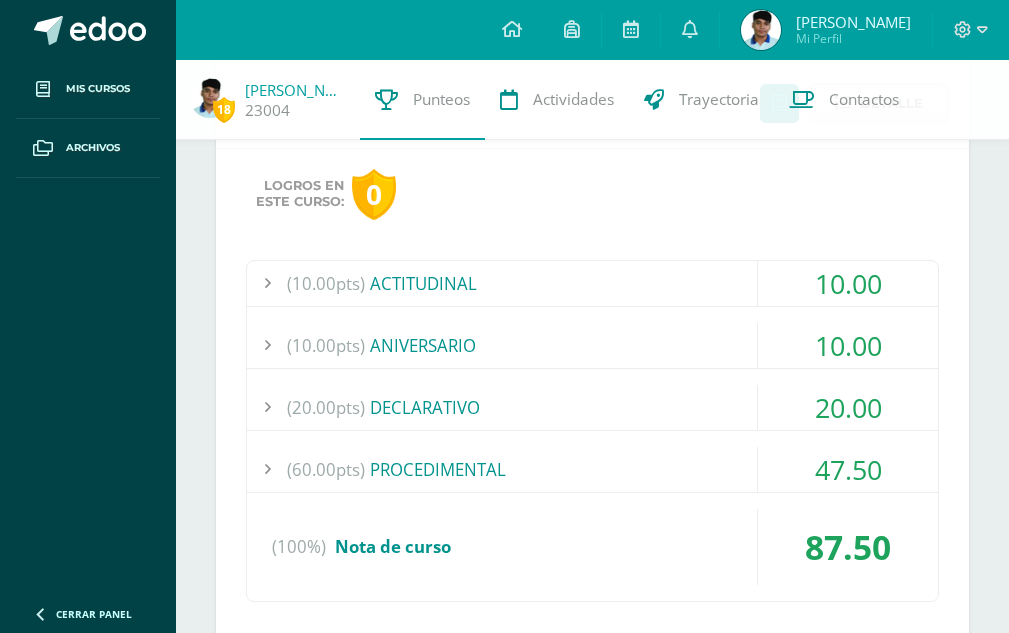 click on "(60.00pts)
PROCEDIMENTAL" at bounding box center (592, 469) 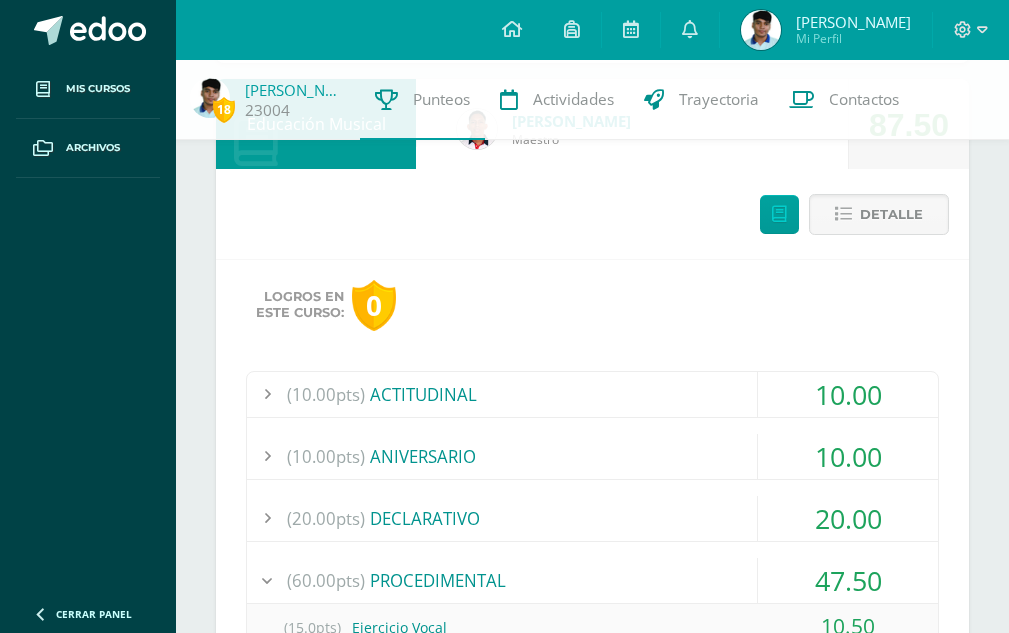 scroll, scrollTop: 1519, scrollLeft: 0, axis: vertical 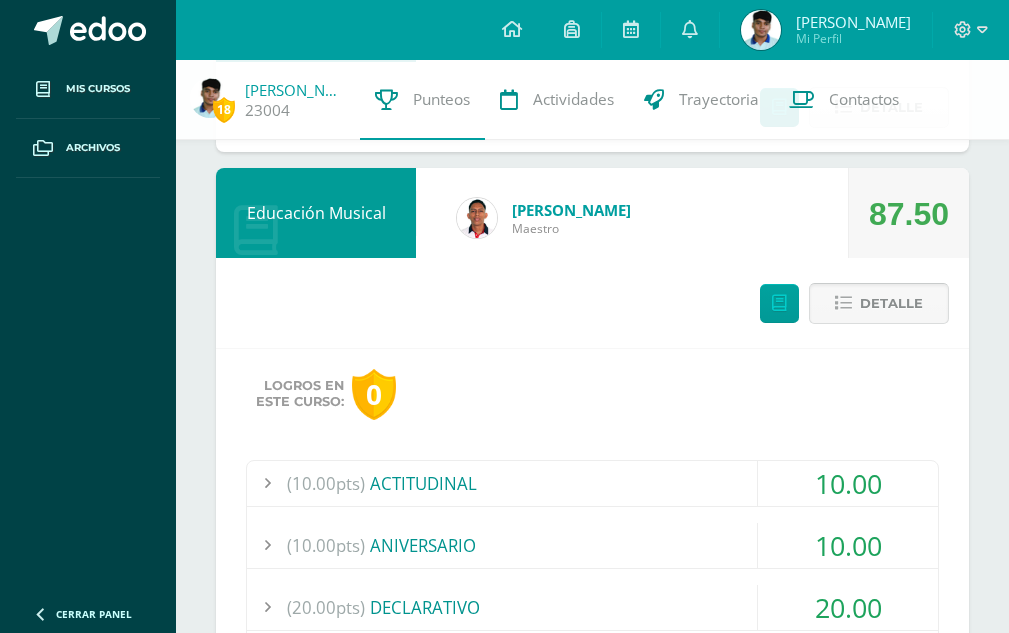 click on "Detalle" at bounding box center (891, 303) 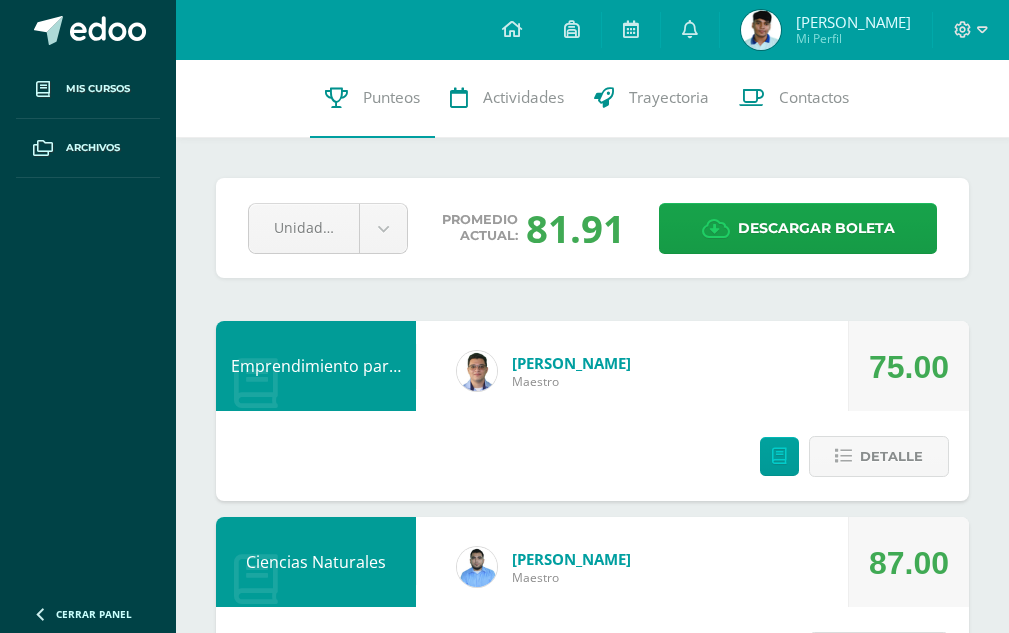 scroll, scrollTop: 0, scrollLeft: 0, axis: both 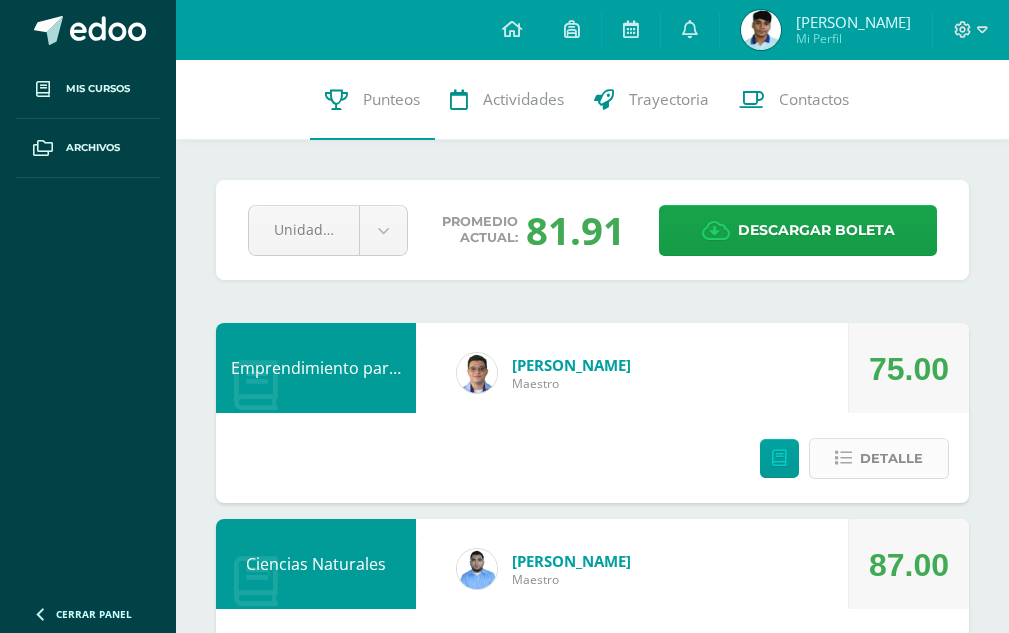 click at bounding box center [843, 458] 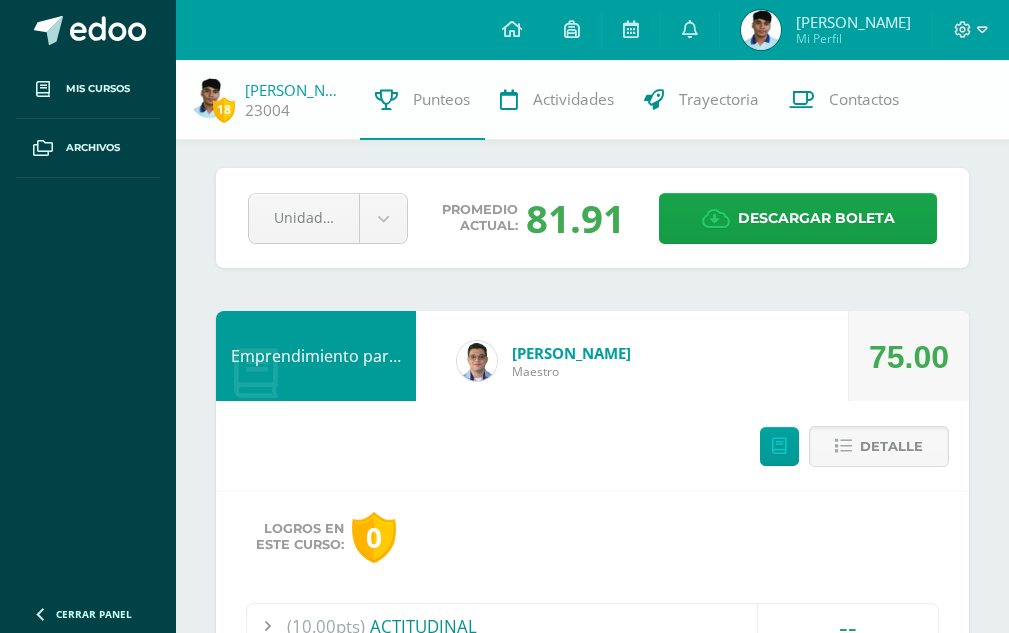 scroll, scrollTop: 0, scrollLeft: 0, axis: both 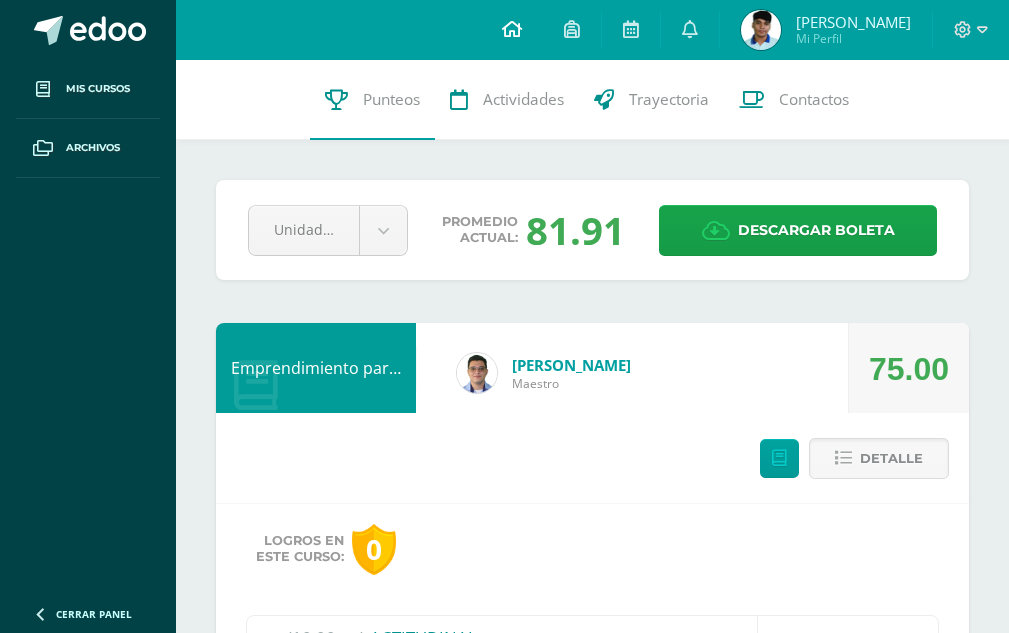 click at bounding box center [512, 29] 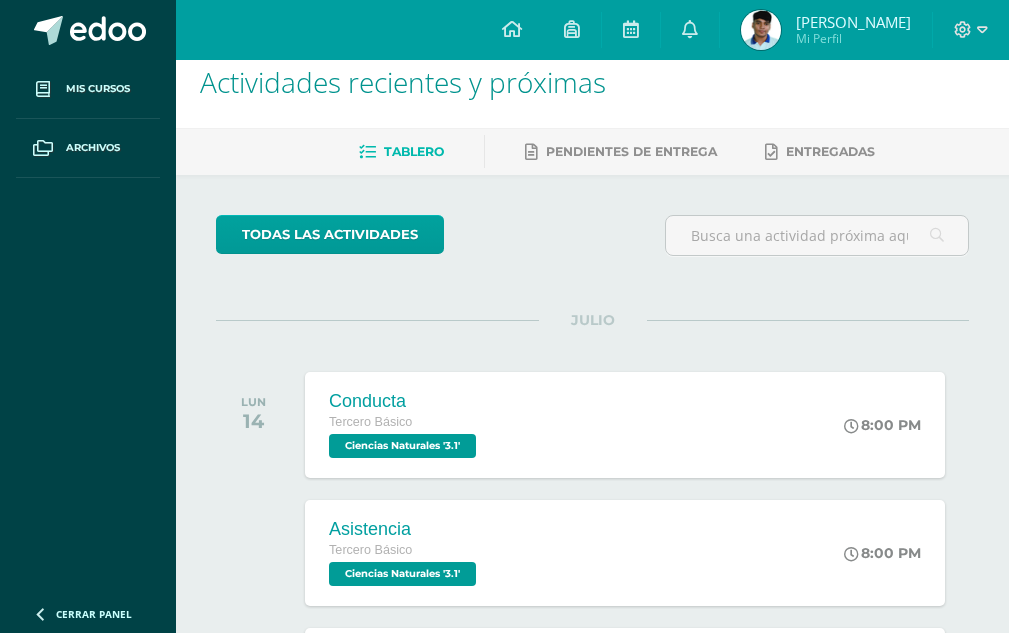 scroll, scrollTop: 0, scrollLeft: 0, axis: both 